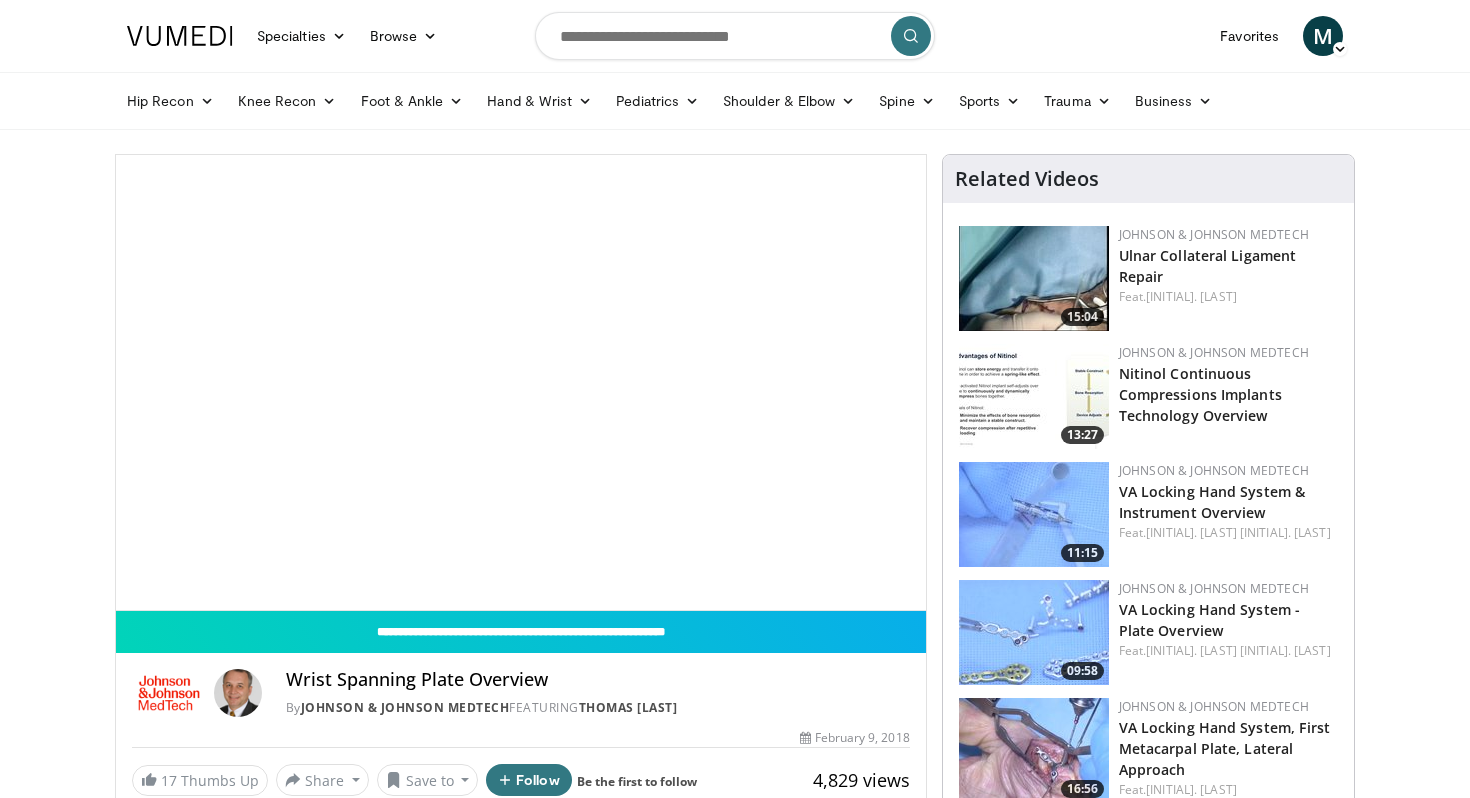 scroll, scrollTop: 0, scrollLeft: 0, axis: both 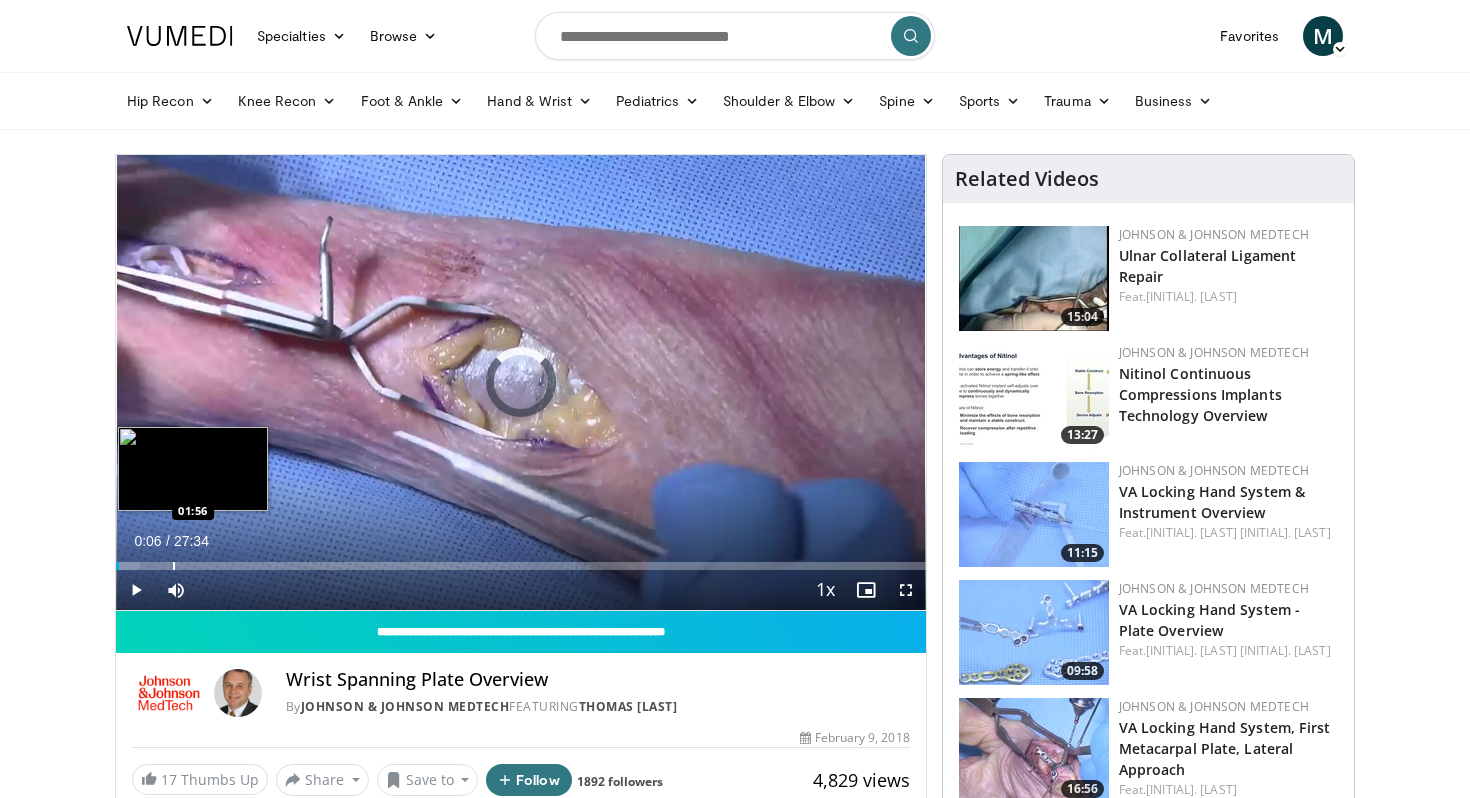 click at bounding box center (174, 566) 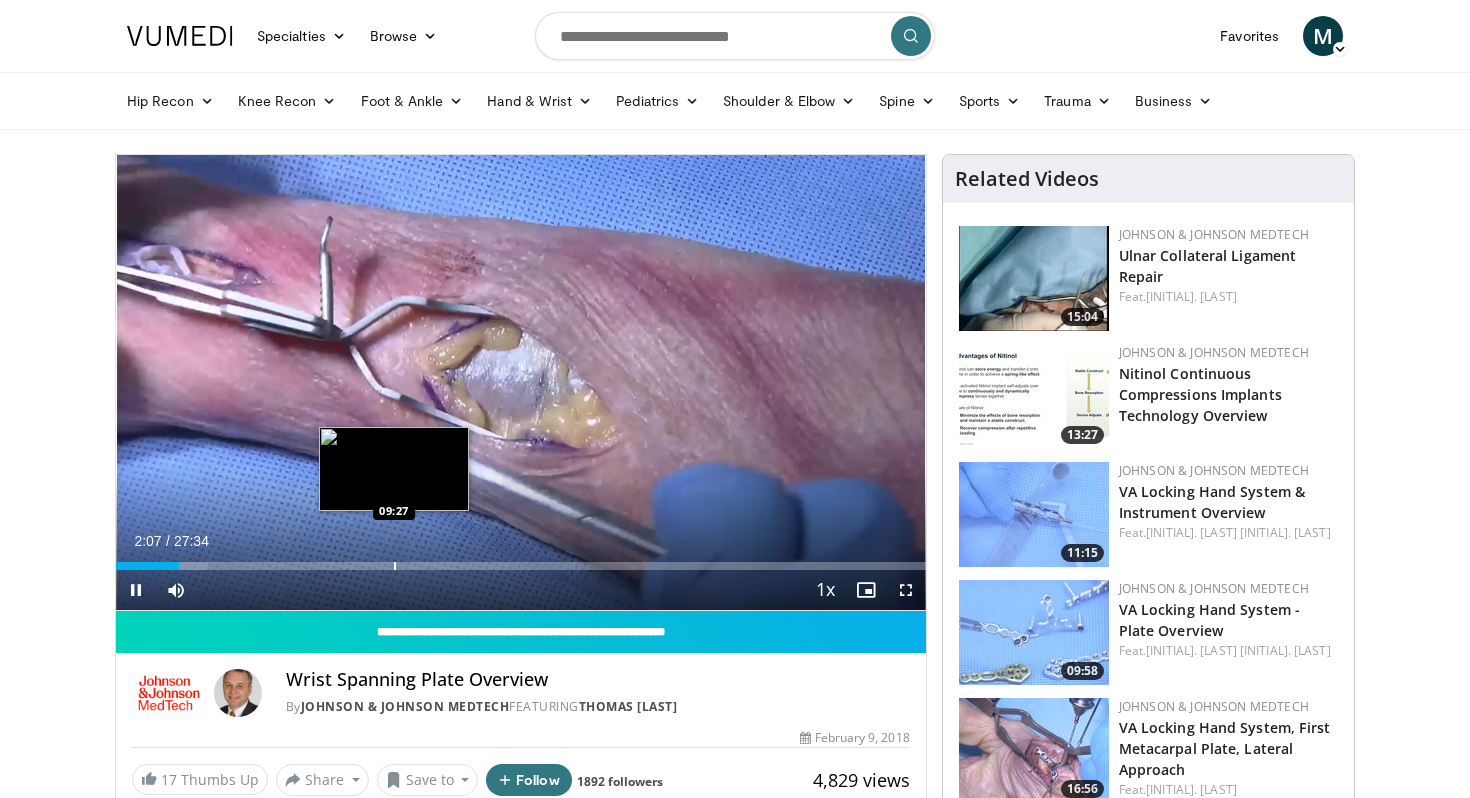click at bounding box center [395, 566] 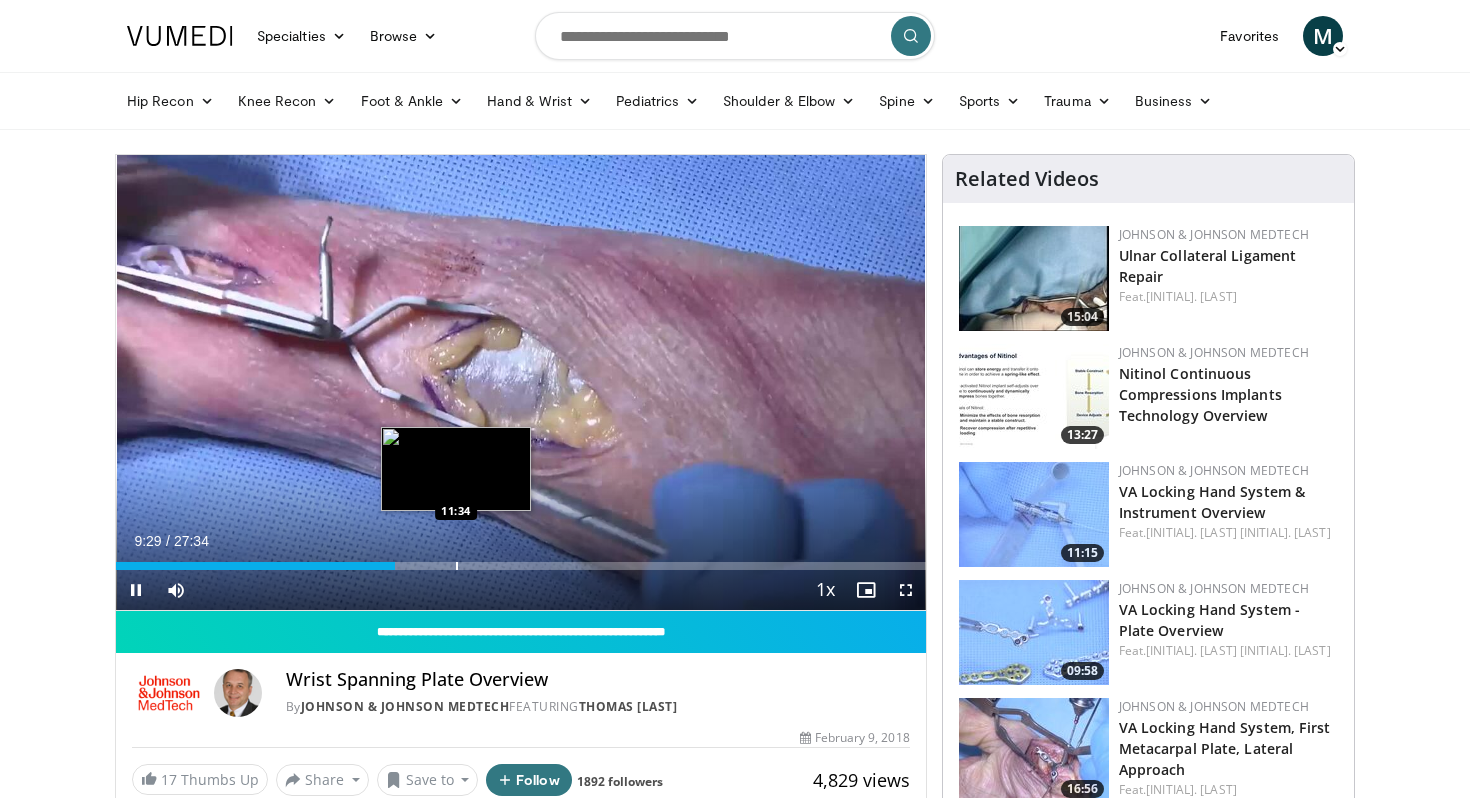 click on "Loaded :  34.48% 09:29 11:34" at bounding box center [521, 560] 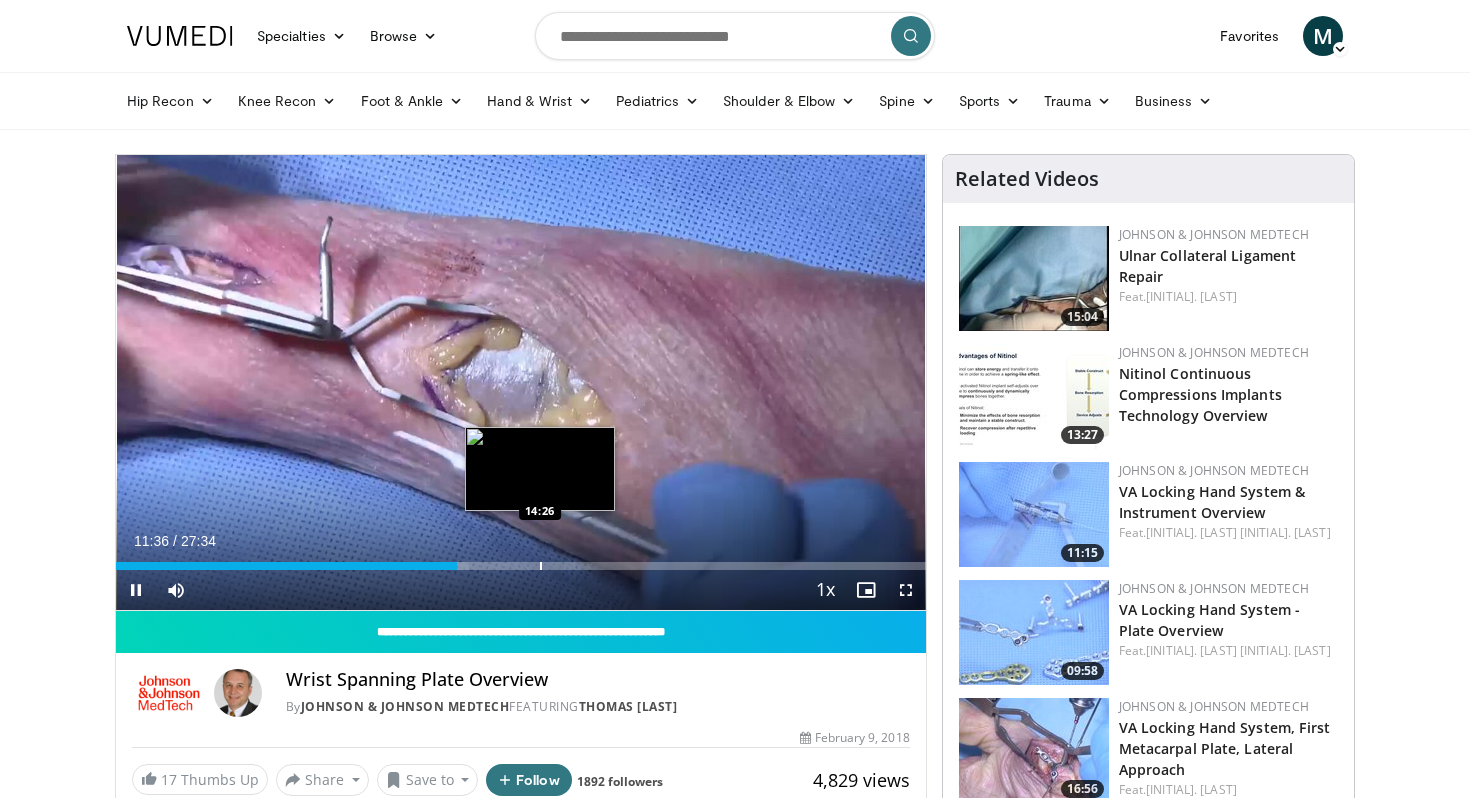 click at bounding box center [541, 566] 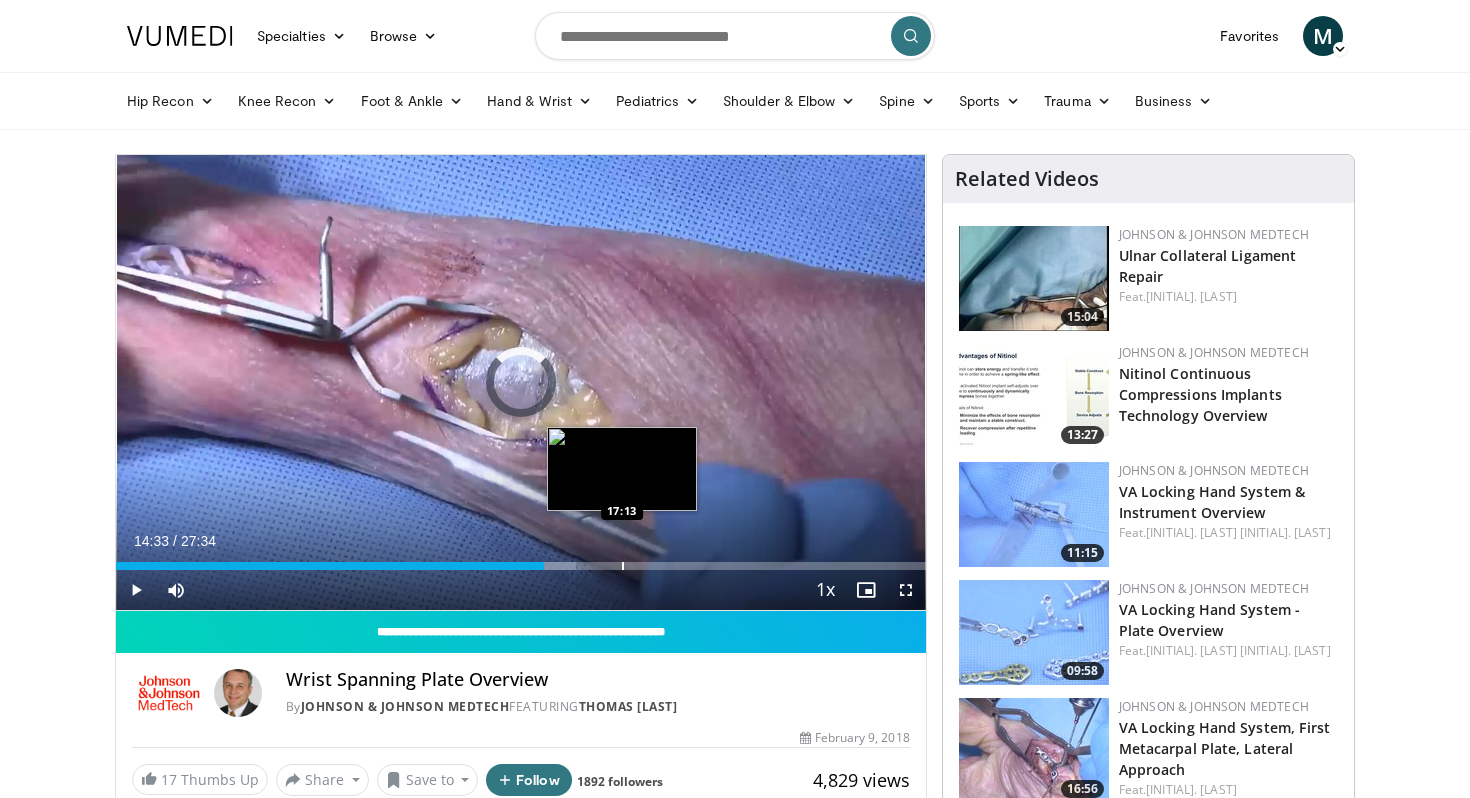 click at bounding box center (623, 566) 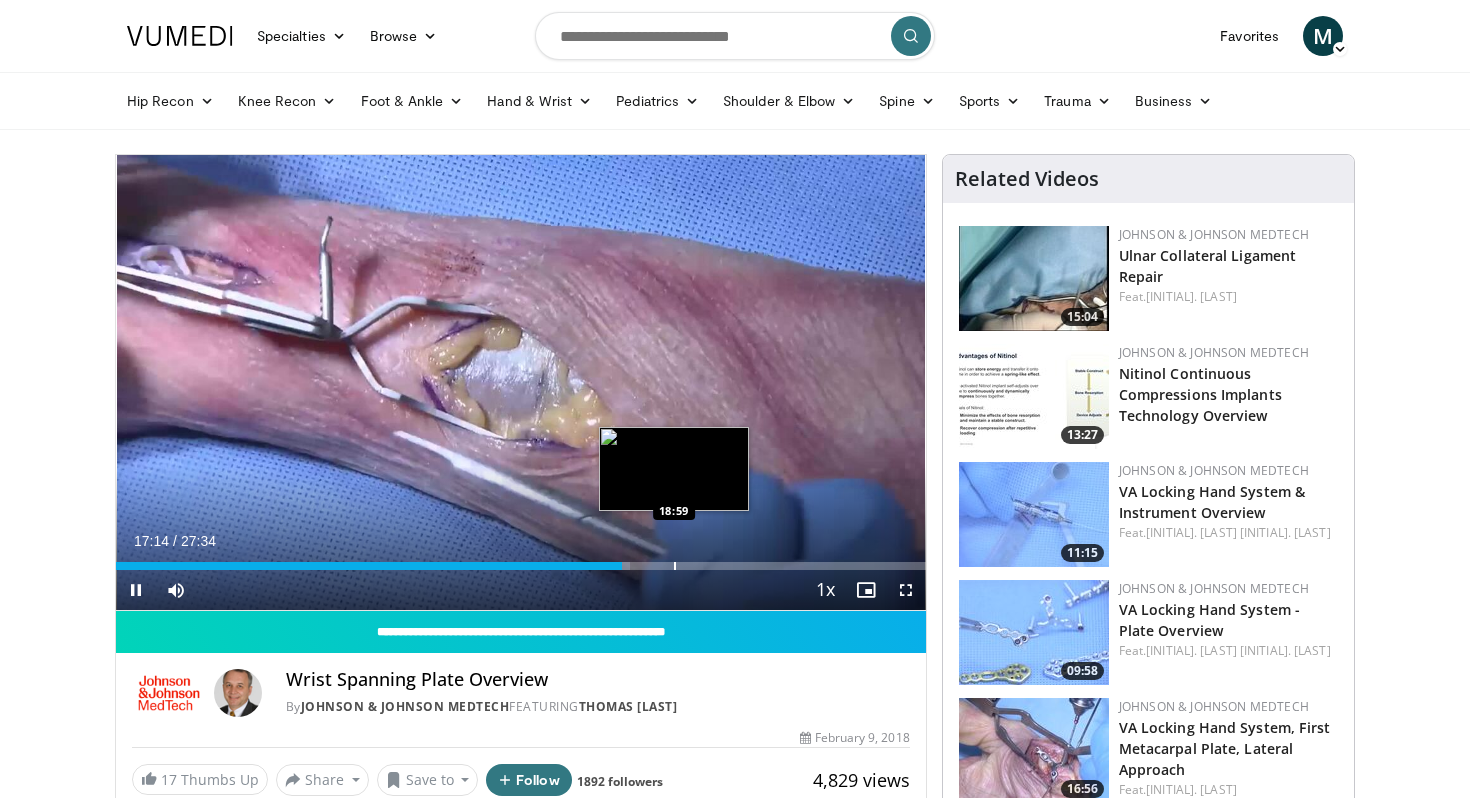 click at bounding box center (675, 566) 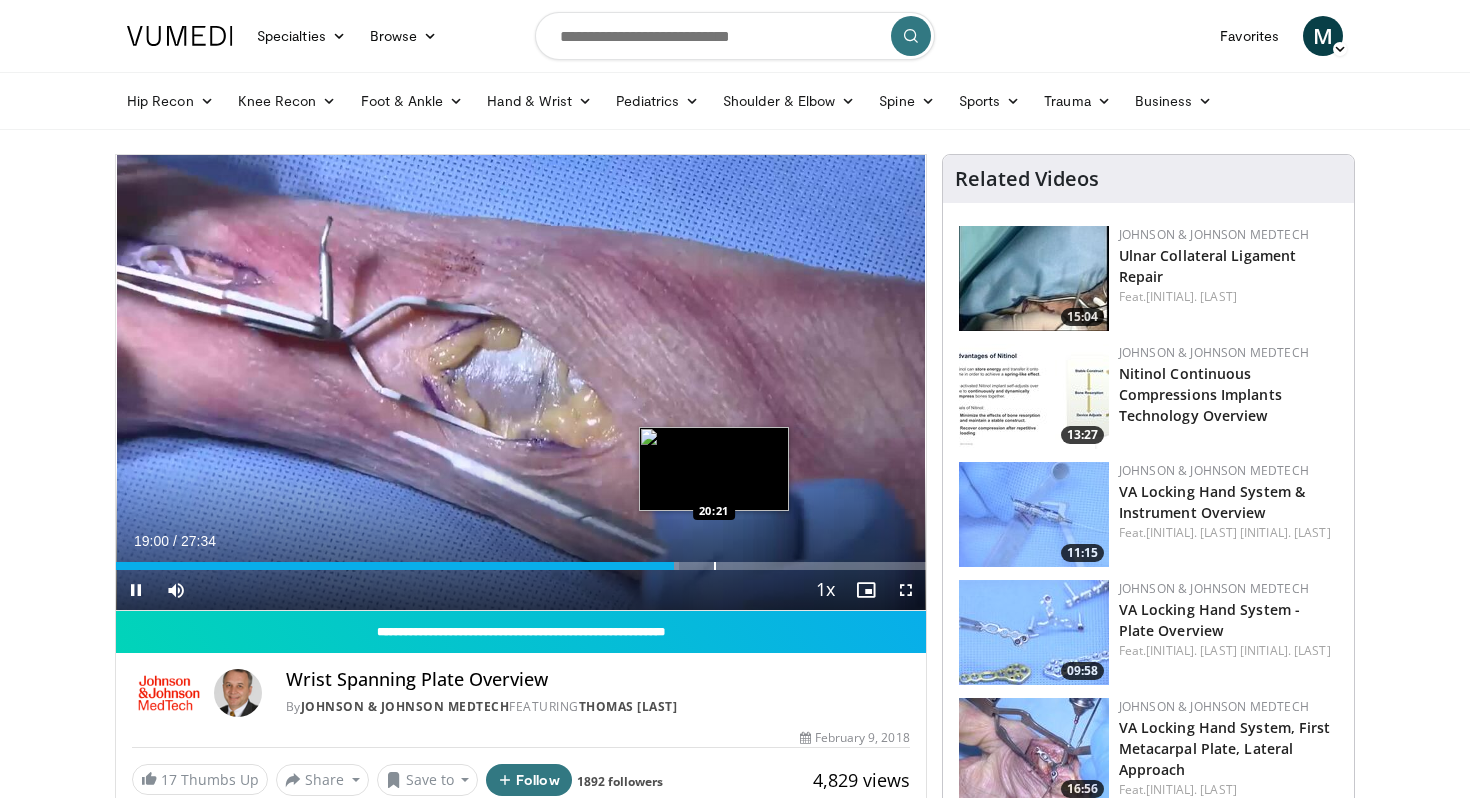 click on "Loaded :  69.57% 19:00 20:21" at bounding box center (521, 560) 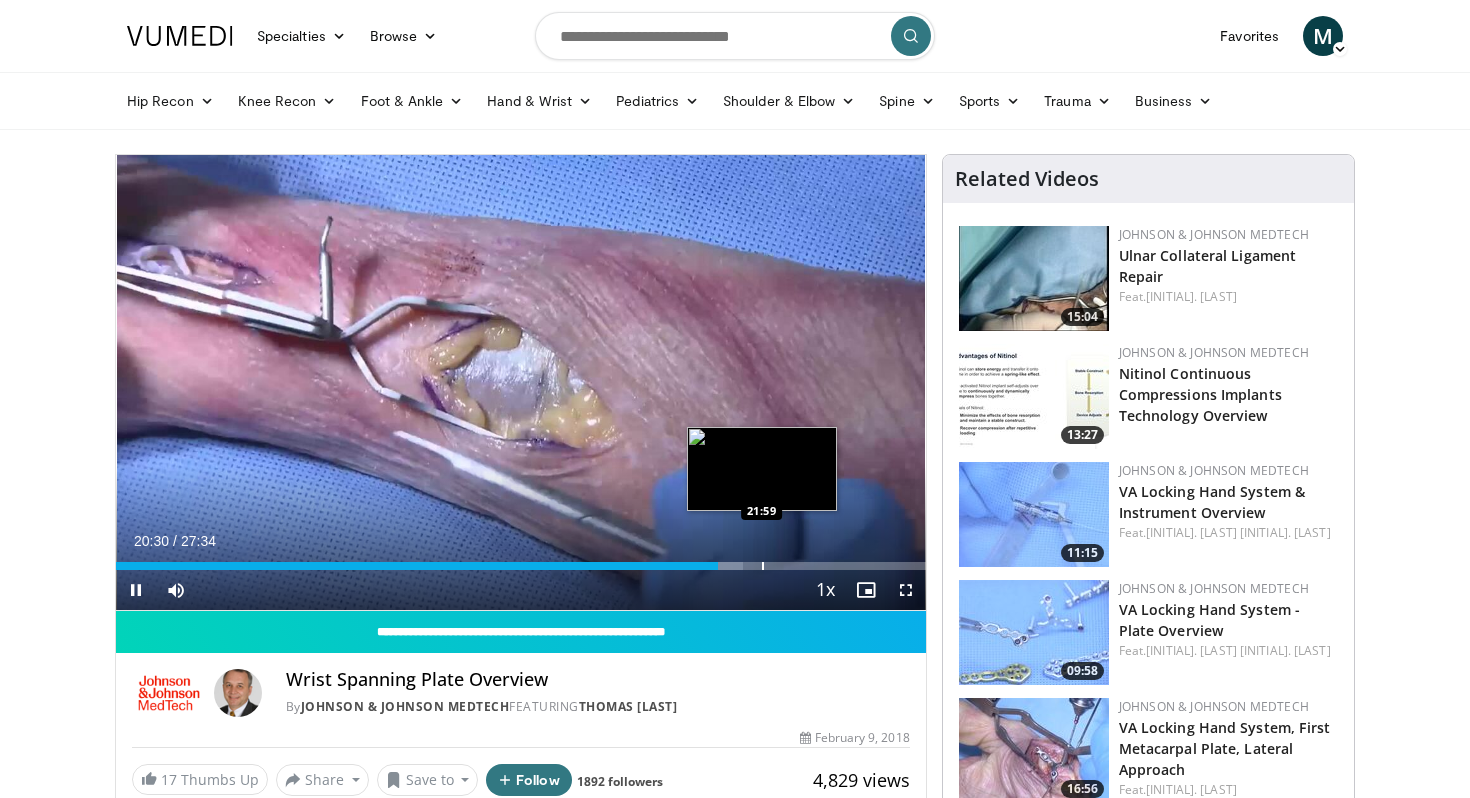 click at bounding box center (763, 566) 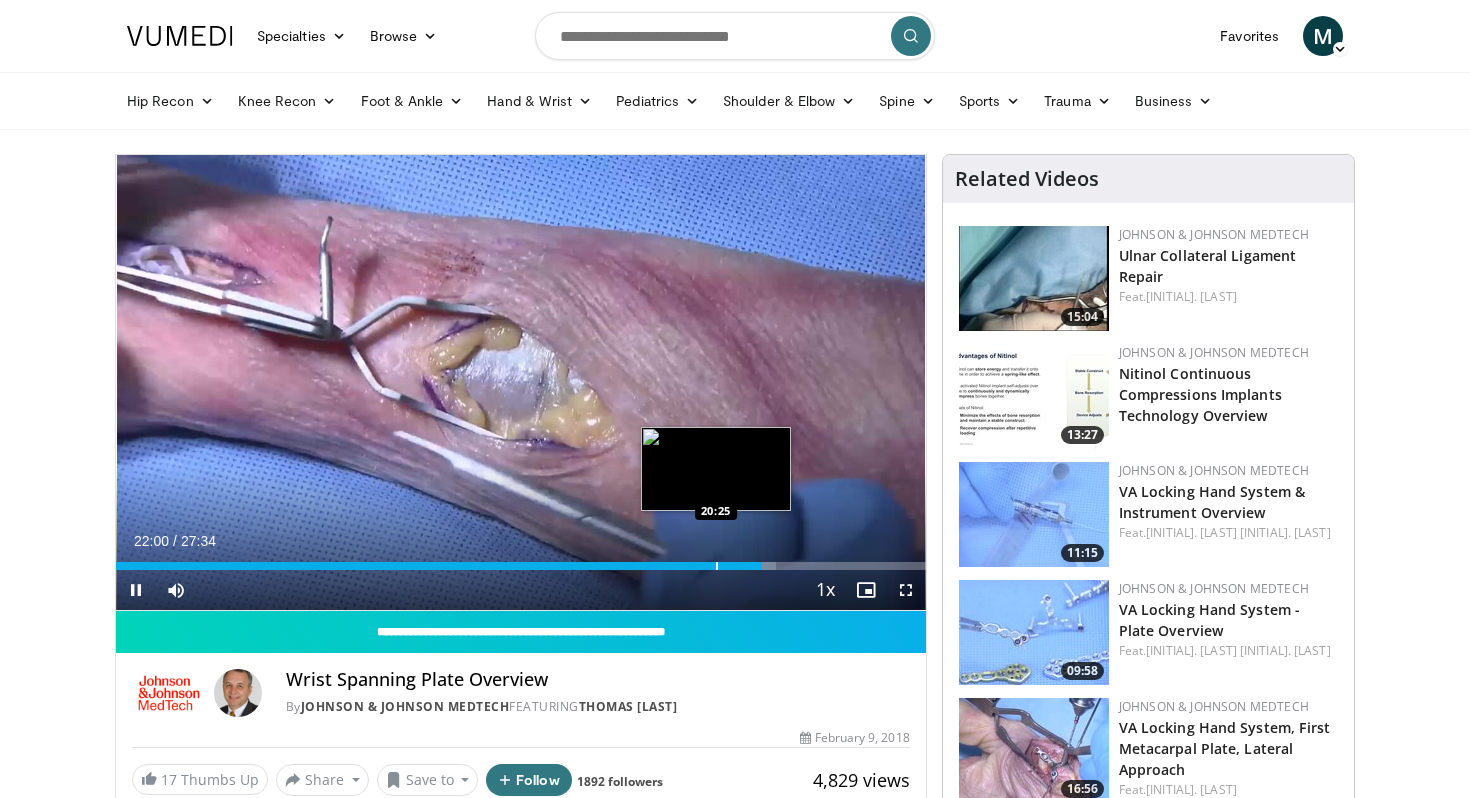 click at bounding box center [717, 566] 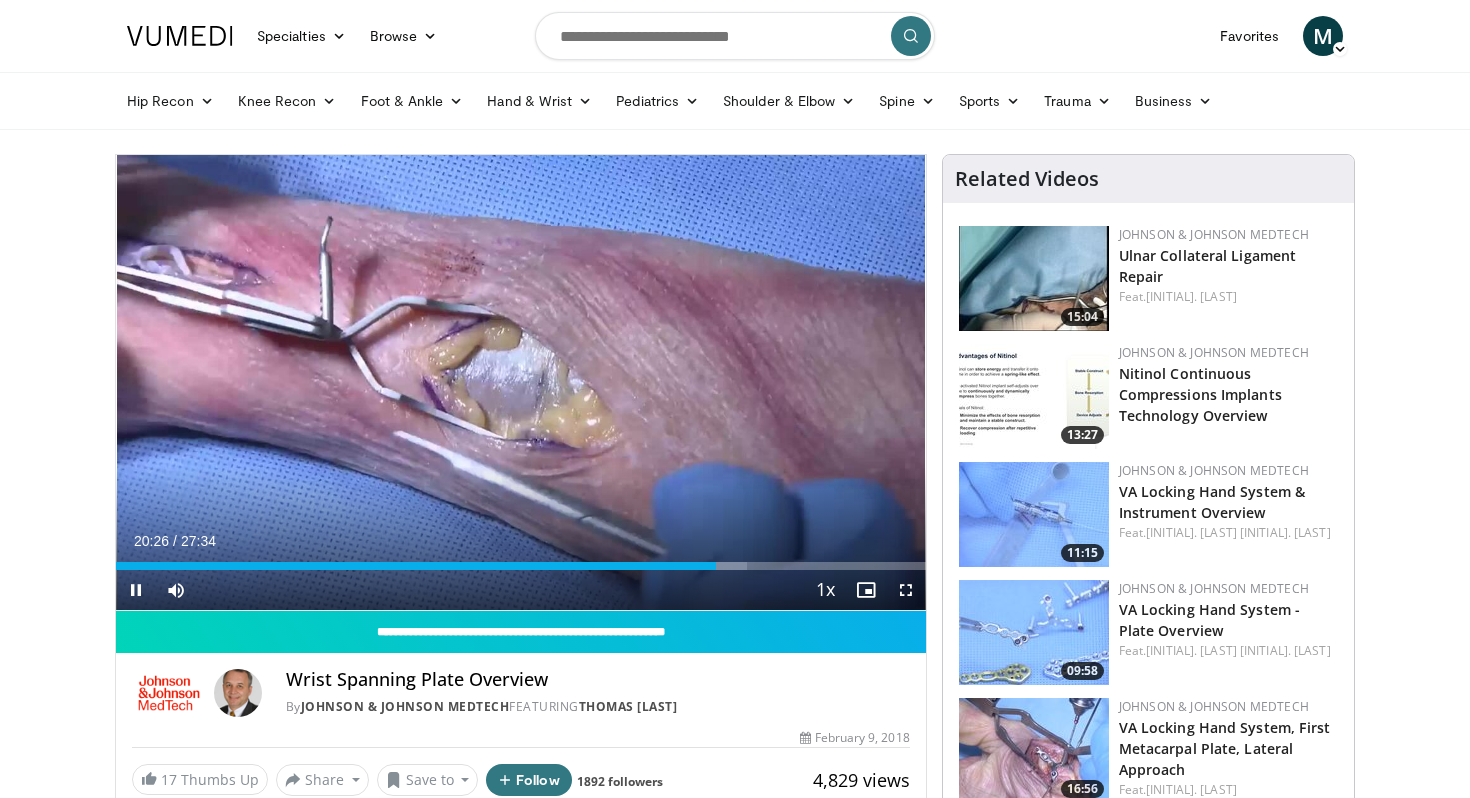click on "**********" at bounding box center [521, 383] 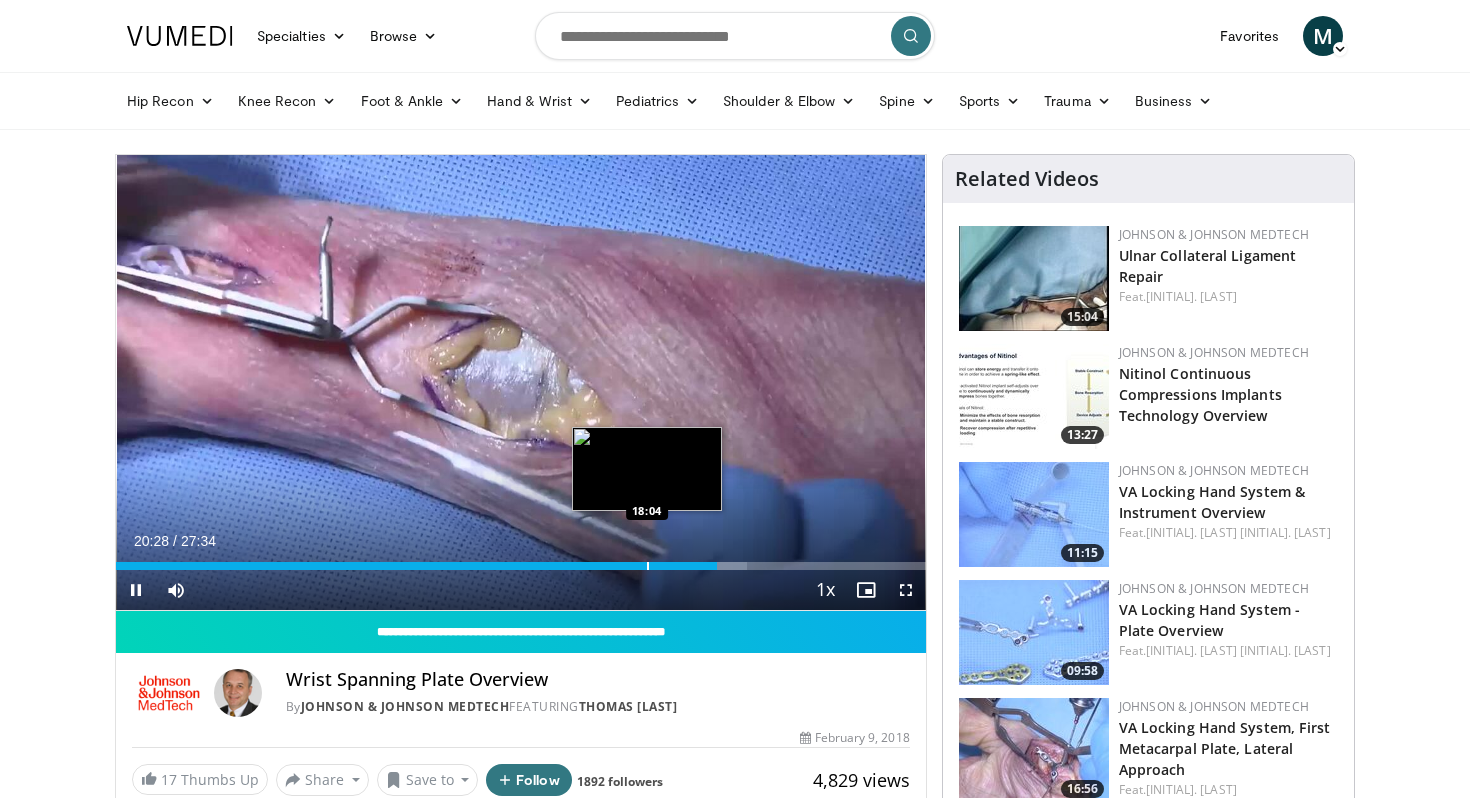 click at bounding box center [648, 566] 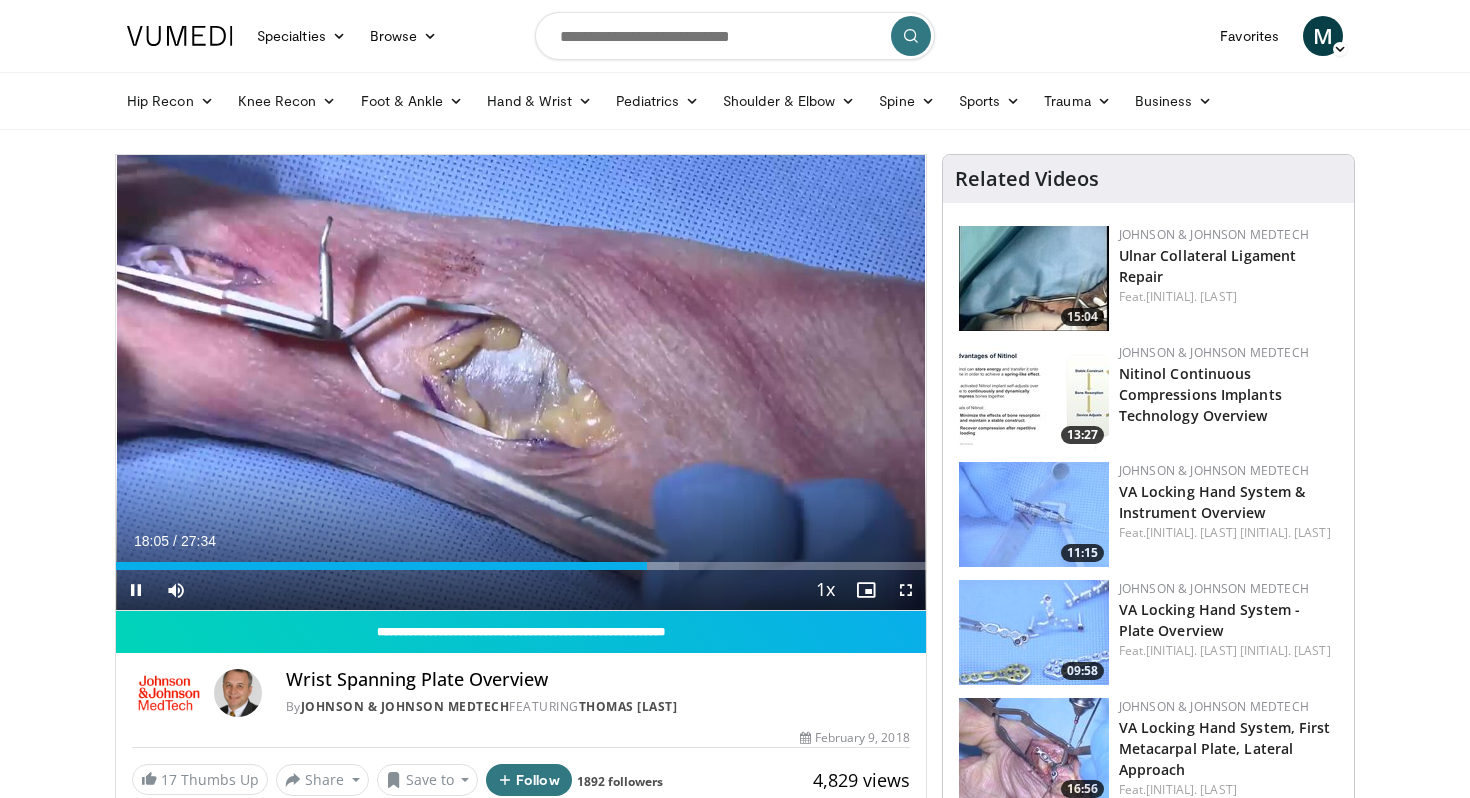click on "Current Time  18:05 / Duration  27:34 Pause Skip Backward Skip Forward Mute 75% Loaded :  69.54% 18:05 17:09 Stream Type  LIVE Seek to live, currently behind live LIVE   1x Playback Rate 0.5x 0.75x 1x , selected 1.25x 1.5x 1.75x 2x Chapters Chapters Descriptions descriptions off , selected Captions captions settings , opens captions settings dialog captions off , selected Audio Track en (Main) , selected Fullscreen Enable picture-in-picture mode" at bounding box center [521, 590] 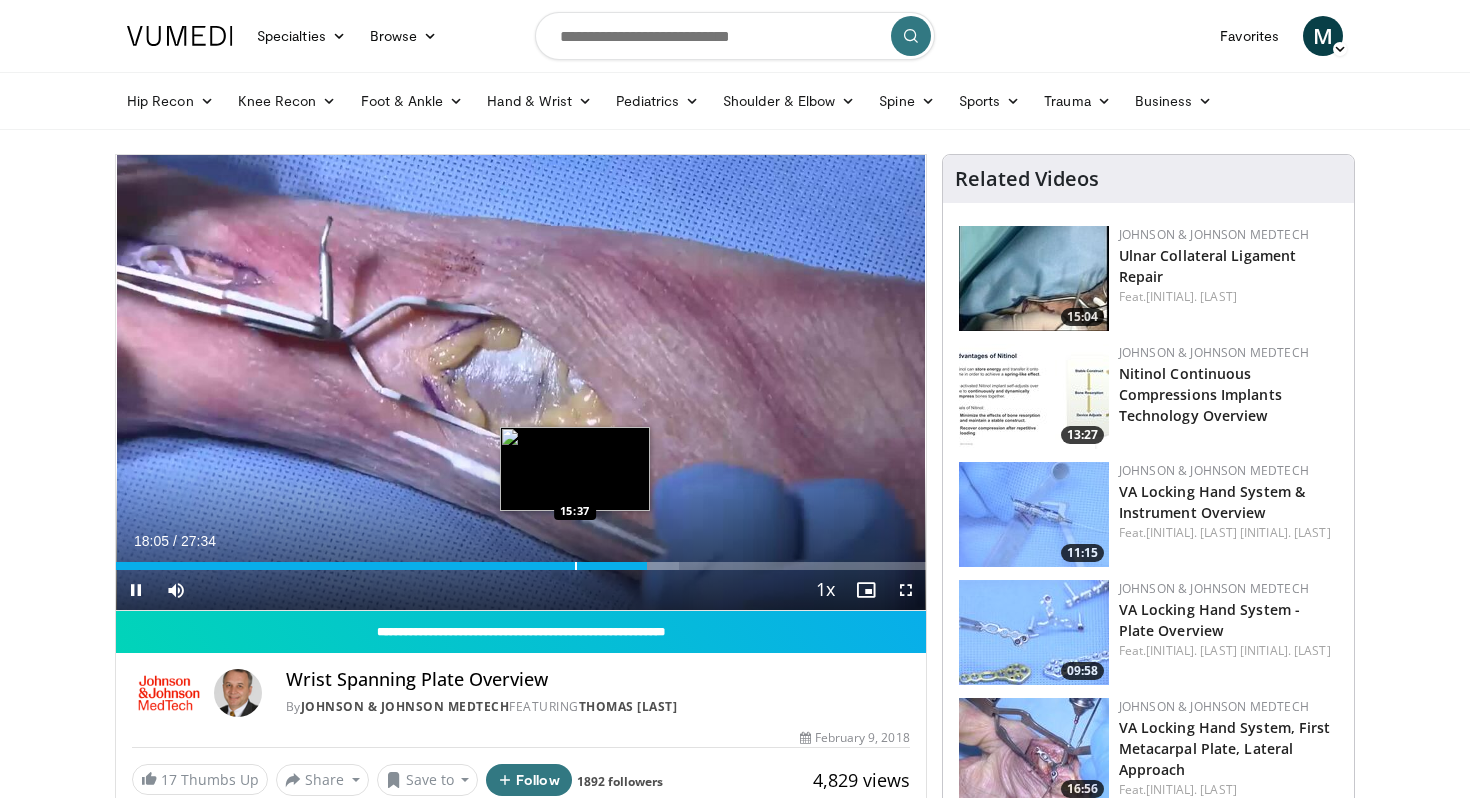 click on "Loaded :  69.54% 18:06 15:37" at bounding box center [521, 560] 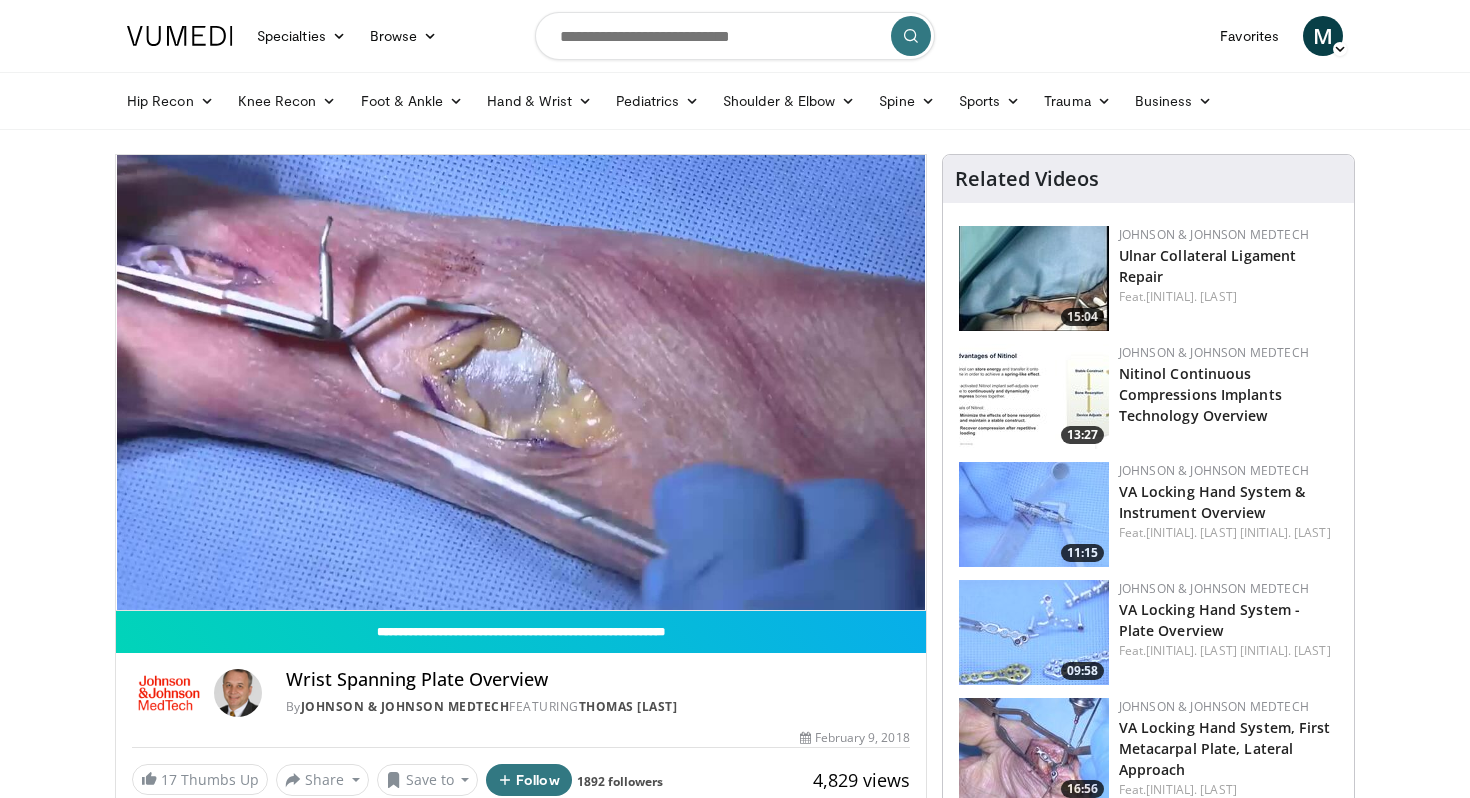 click on "Loaded :  58.08% 15:33 15:33" at bounding box center [521, 606] 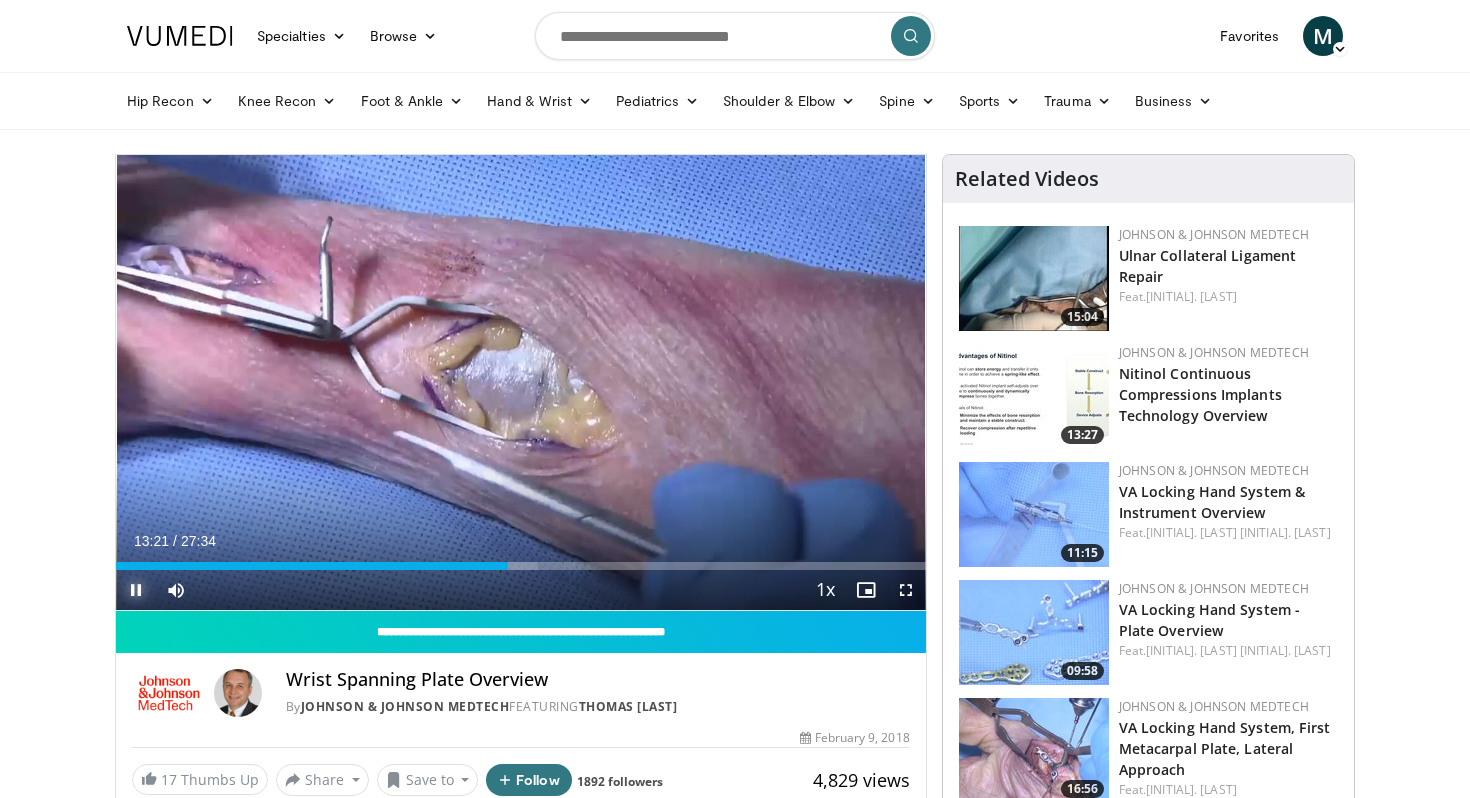 click at bounding box center [136, 590] 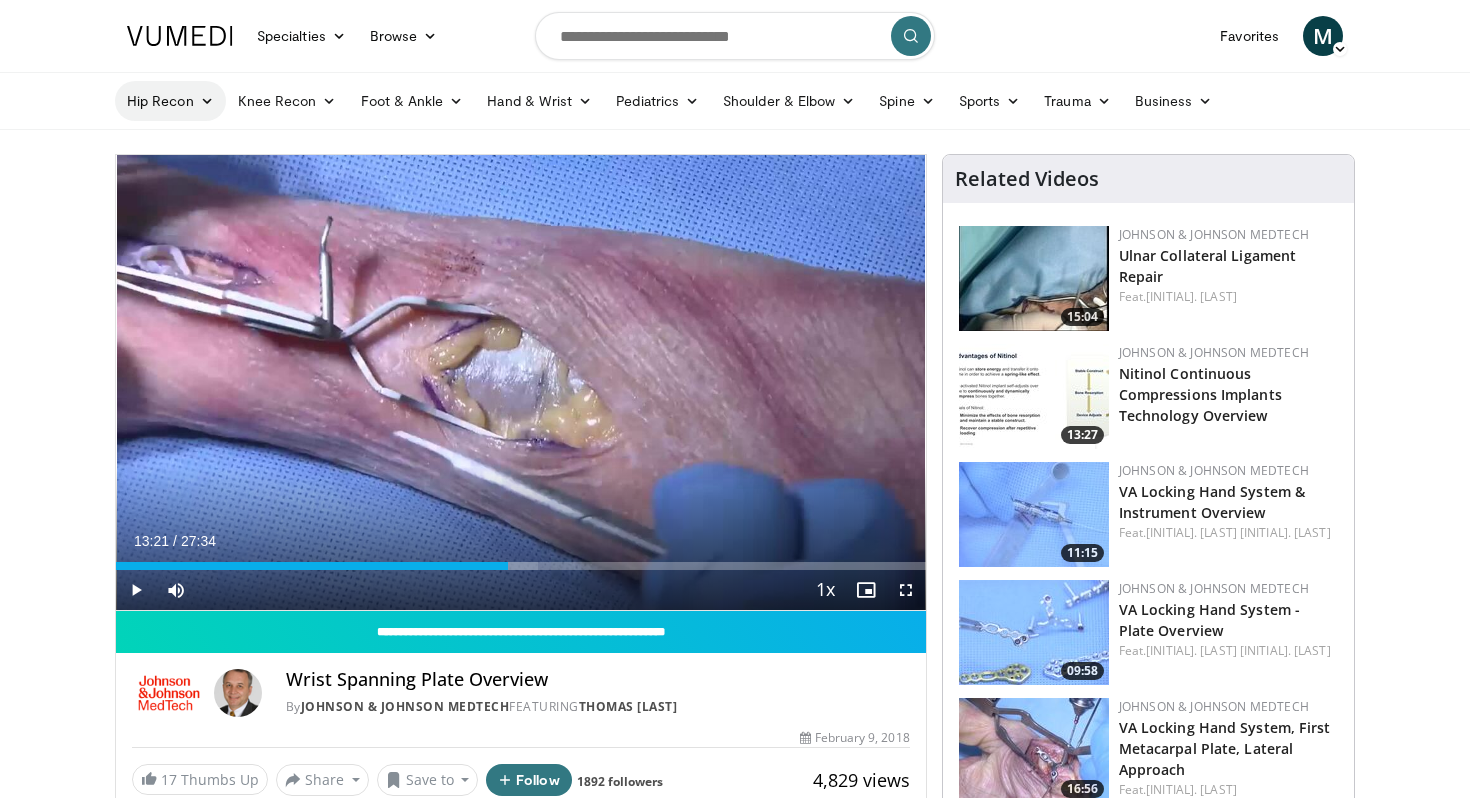 click on "Hip Recon" at bounding box center [170, 101] 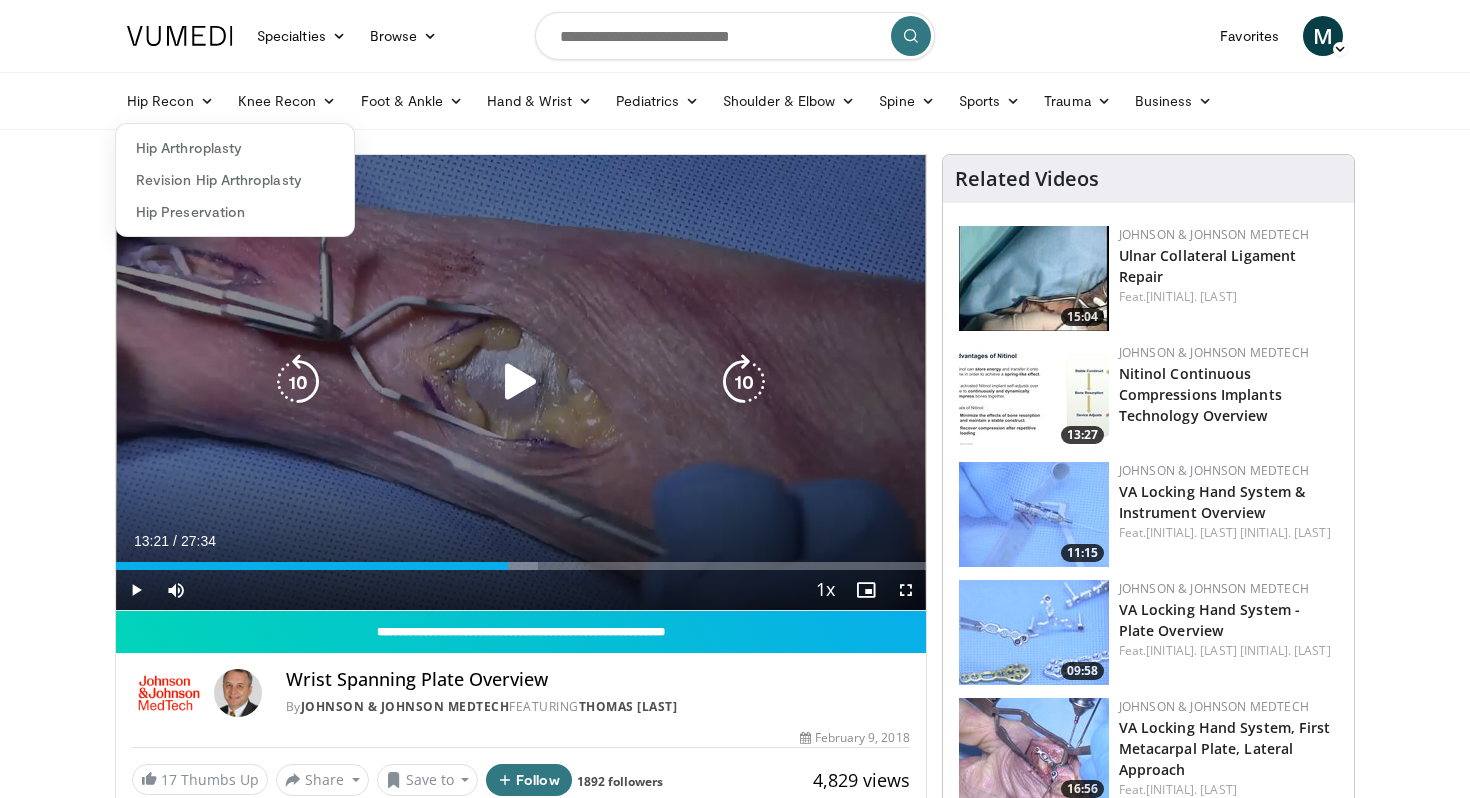 click at bounding box center (521, 382) 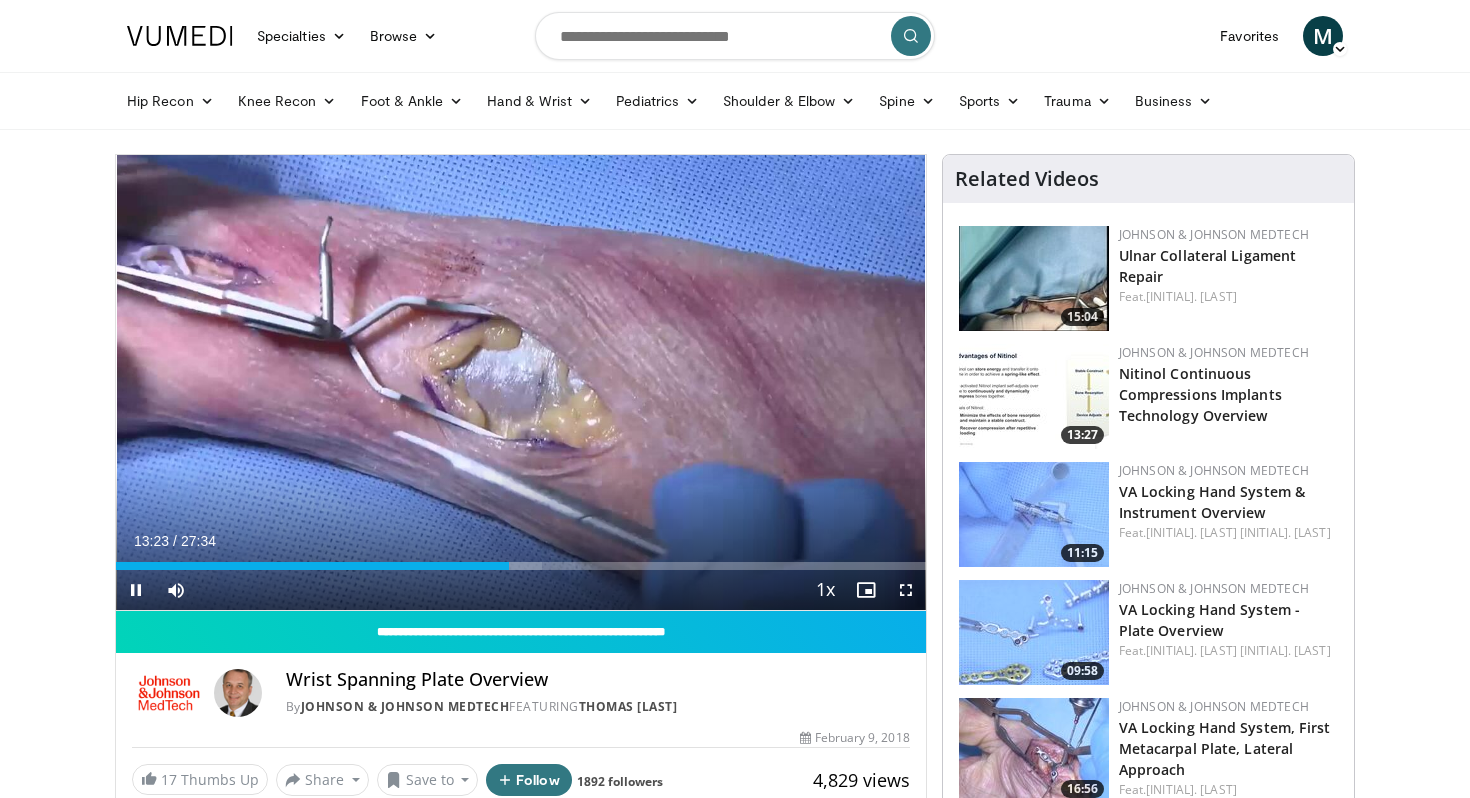 click on "Current Time  13:23 / Duration  27:34 Pause Skip Backward Skip Forward Mute 0% Loaded :  52.63% 13:23 15:09 Stream Type  LIVE Seek to live, currently behind live LIVE   1x Playback Rate 0.5x 0.75x 1x , selected 1.25x 1.5x 1.75x 2x Chapters Chapters Descriptions descriptions off , selected Captions captions settings , opens captions settings dialog captions off , selected Audio Track en (Main) , selected Fullscreen Enable picture-in-picture mode" at bounding box center [521, 590] 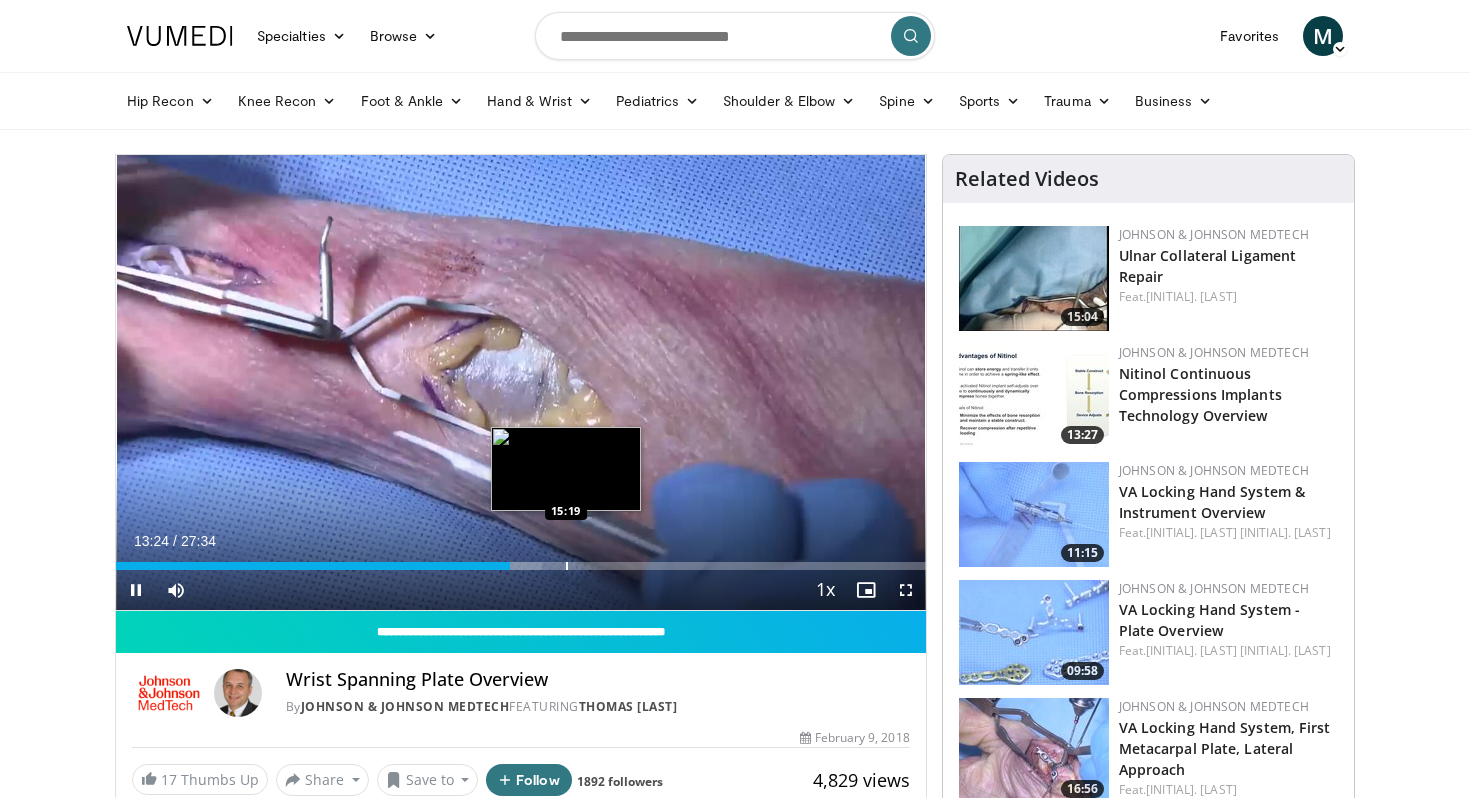 click on "Loaded :  52.63% 13:24 15:19" at bounding box center [521, 560] 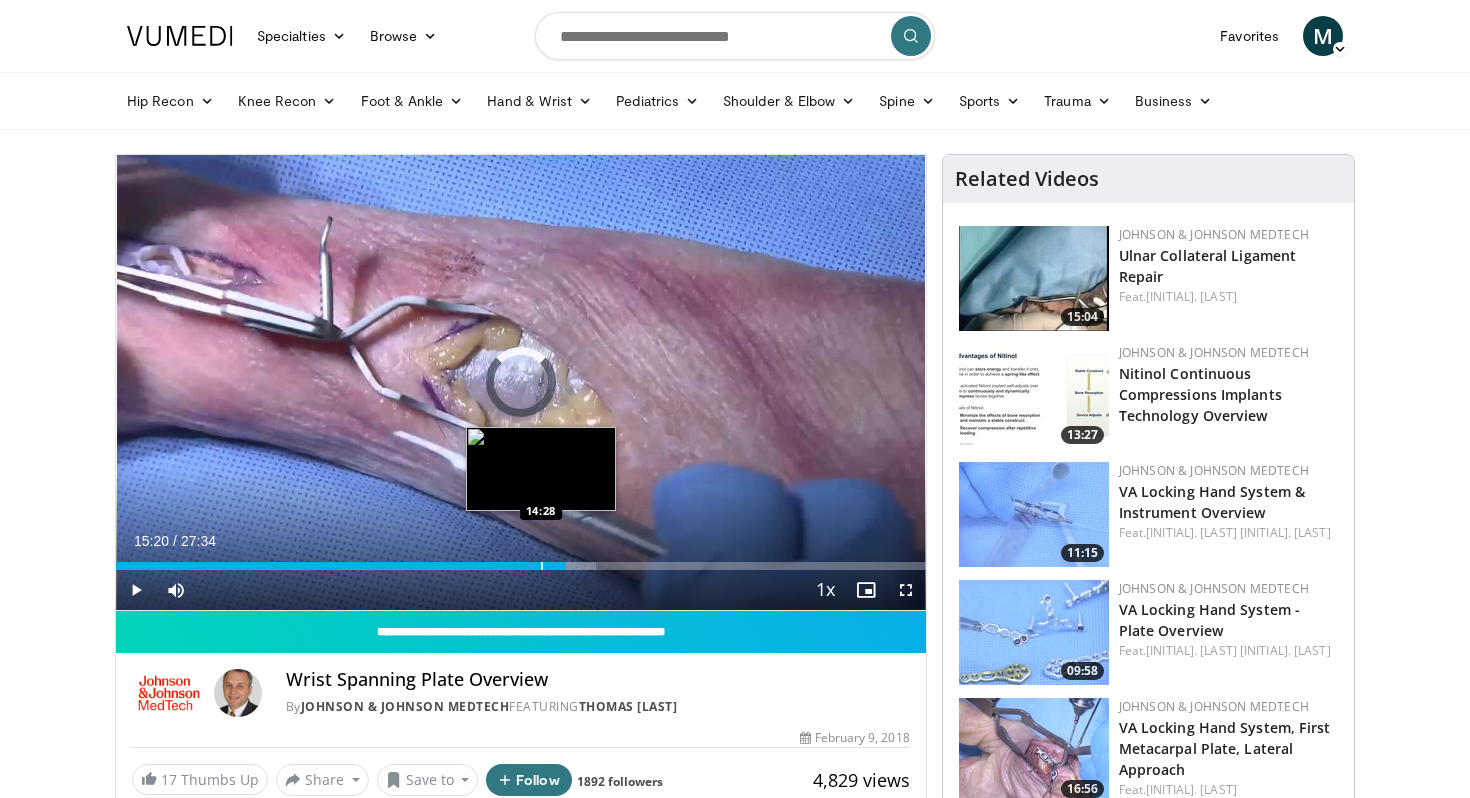 click at bounding box center [542, 566] 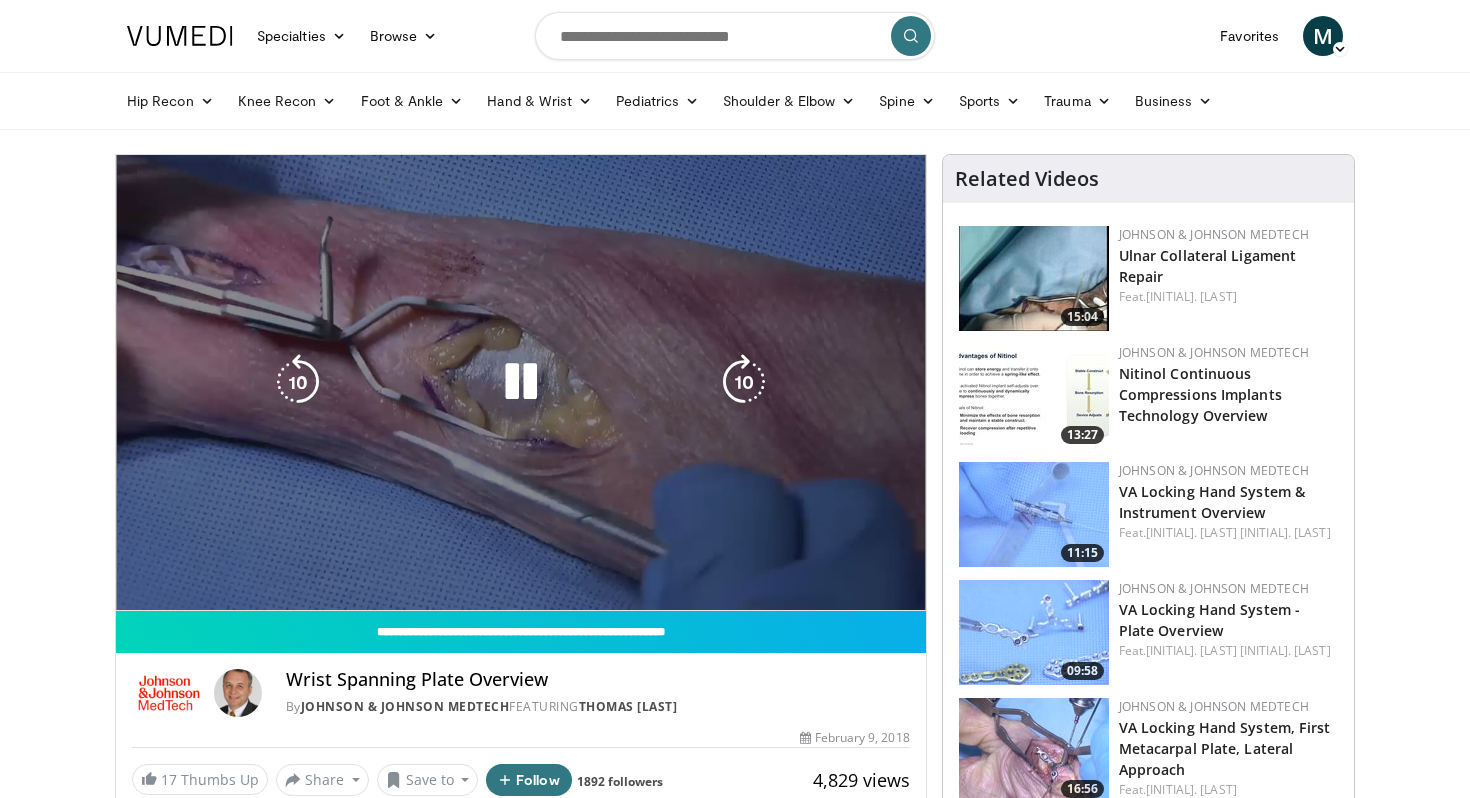 click on "**********" at bounding box center [521, 383] 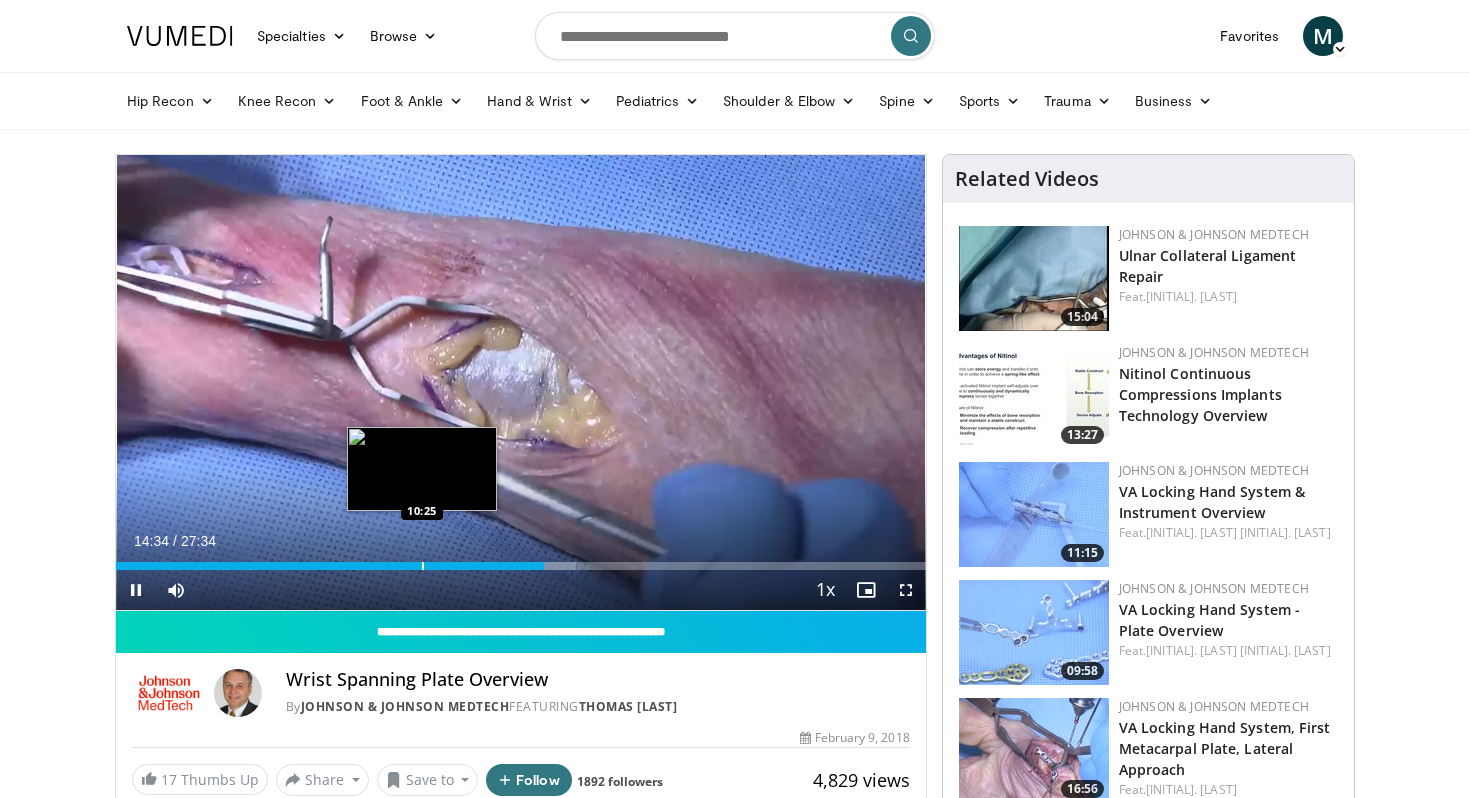 click at bounding box center [423, 566] 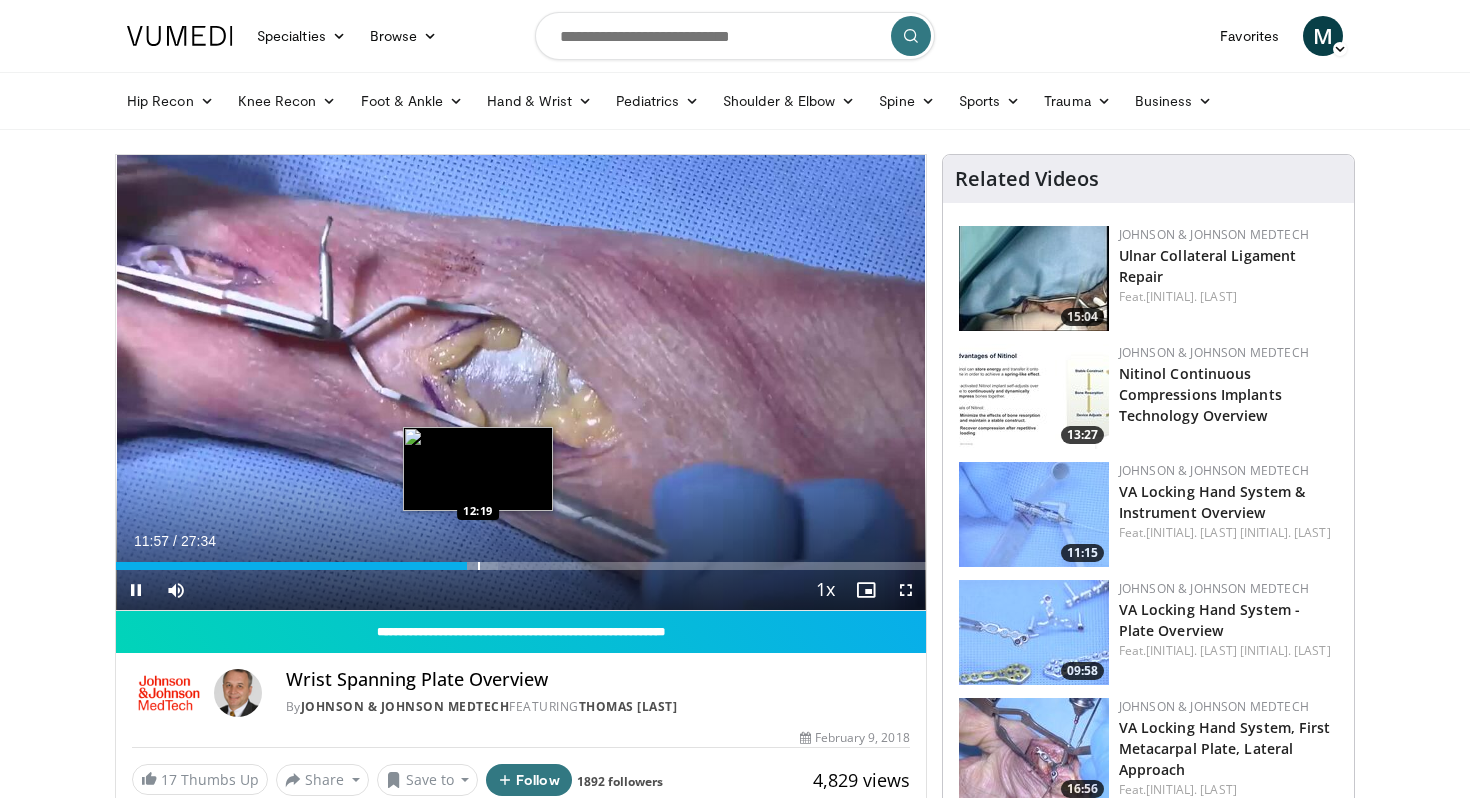 click at bounding box center [479, 566] 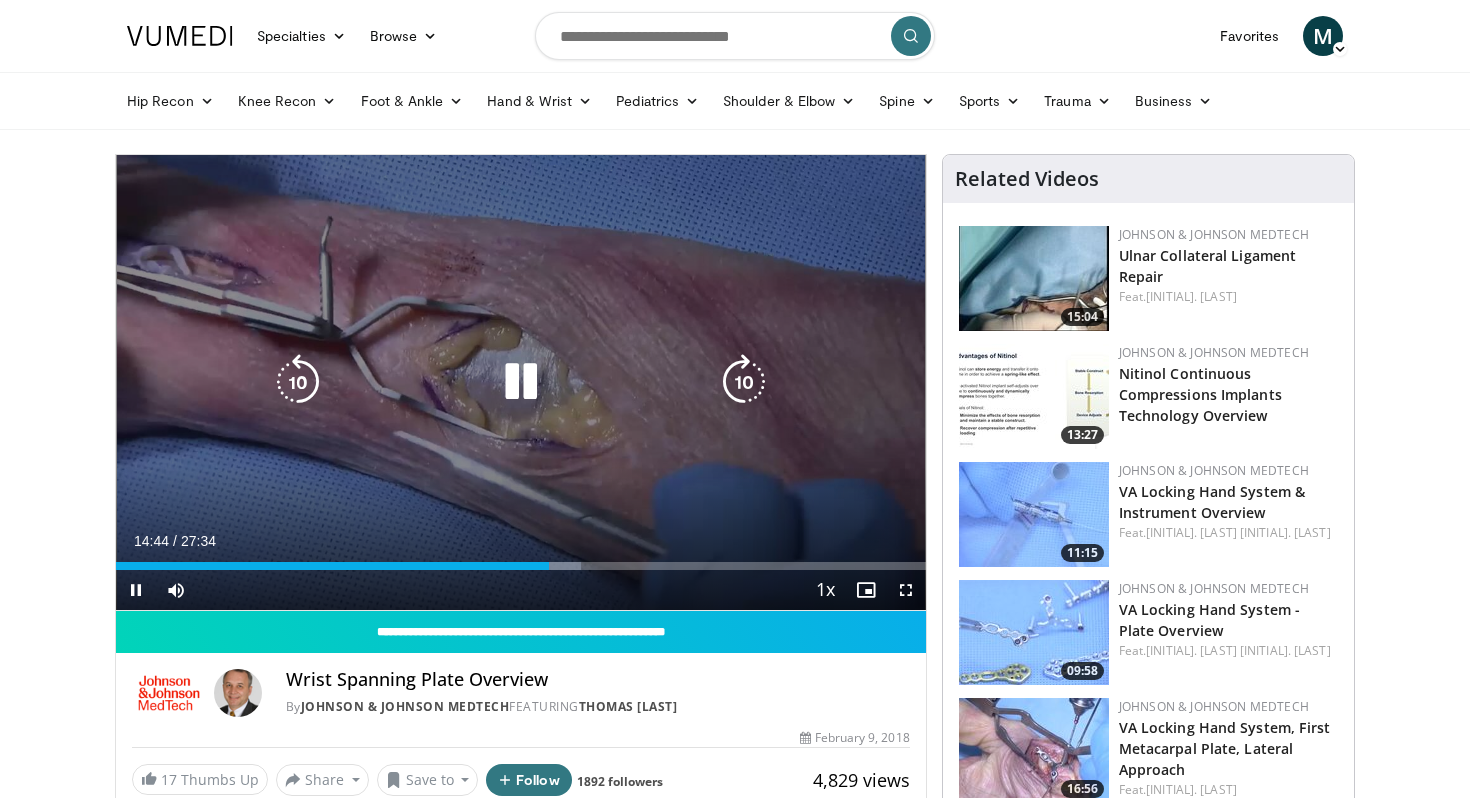 click at bounding box center [521, 382] 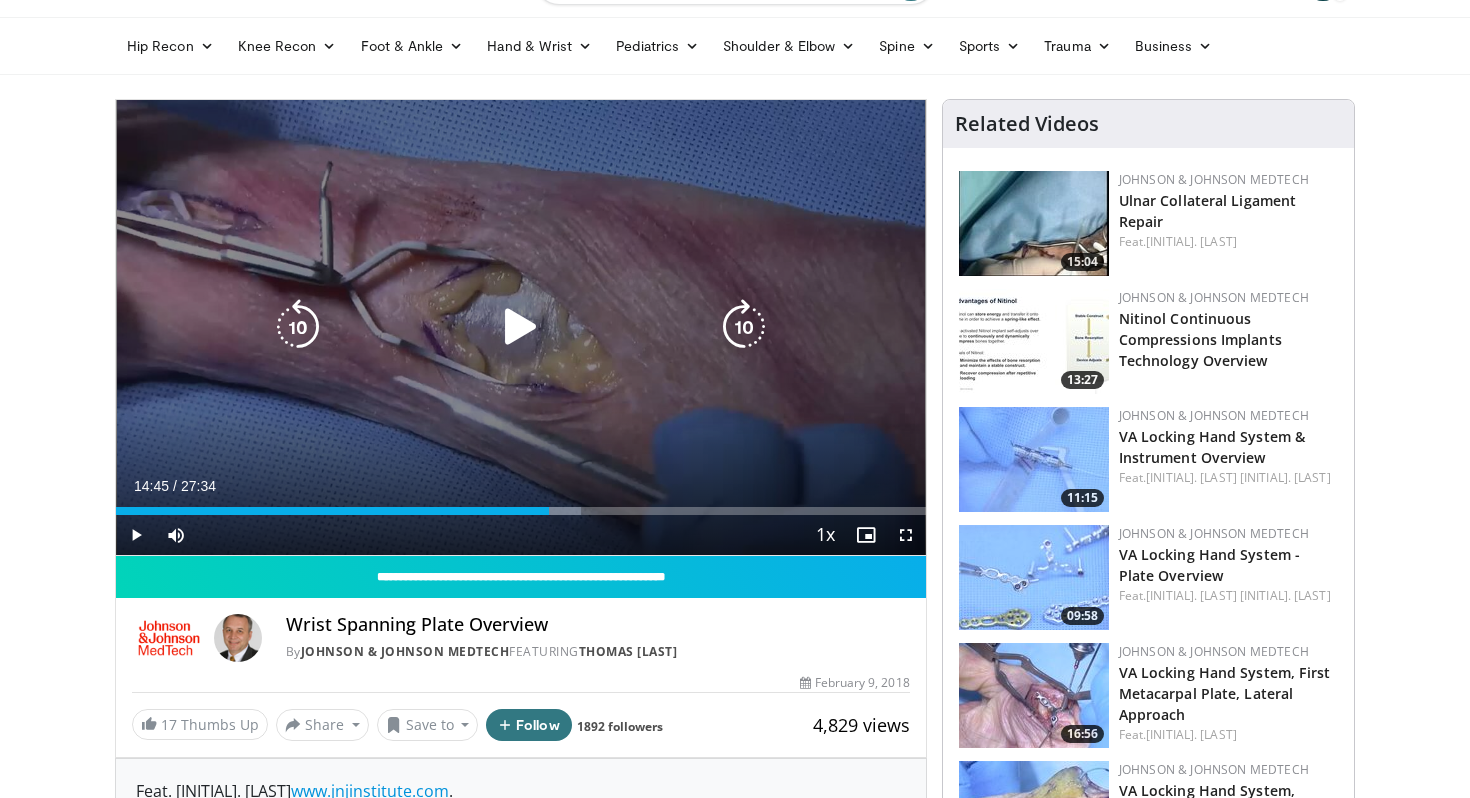 scroll, scrollTop: 0, scrollLeft: 0, axis: both 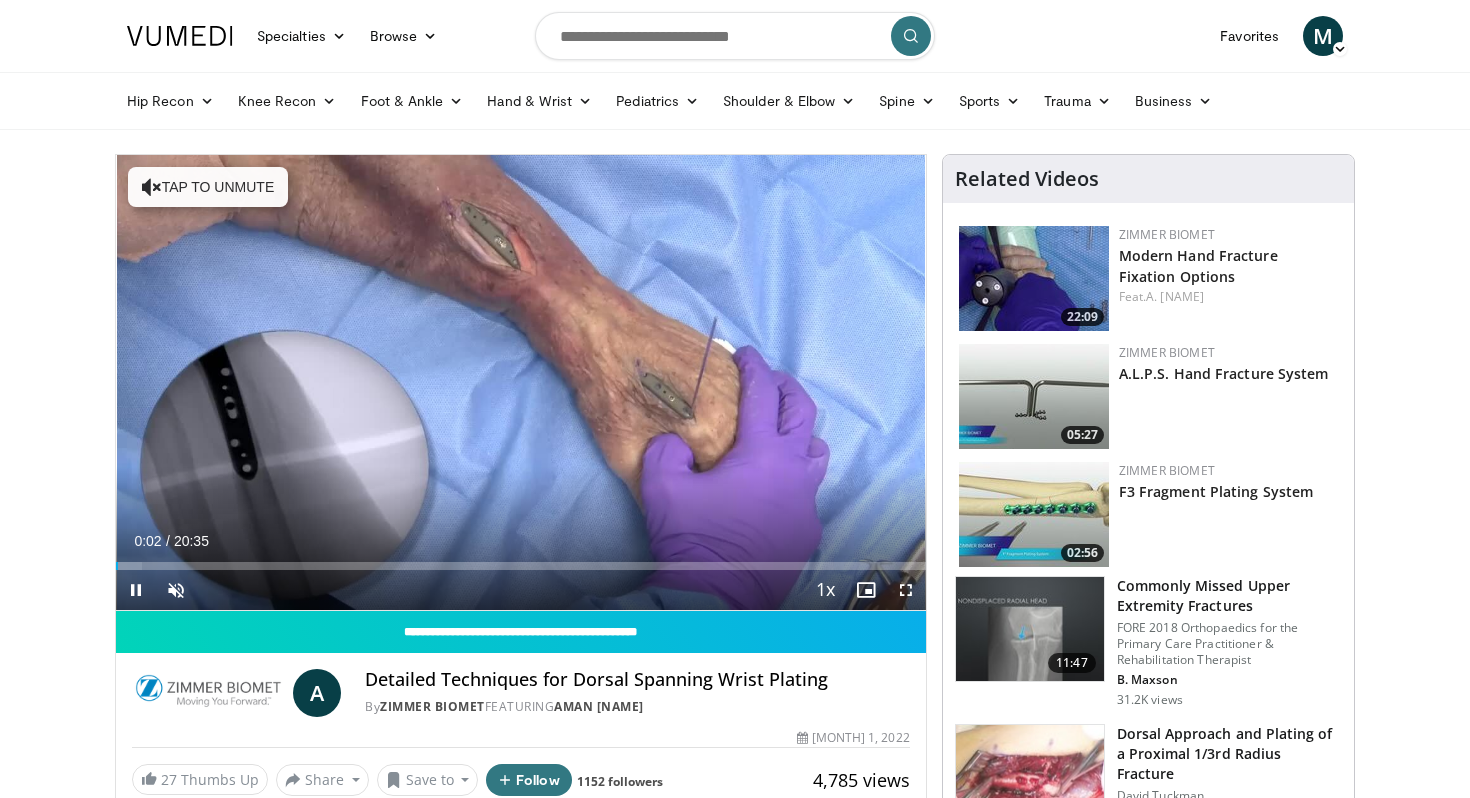 click on "Current Time  0:02 / Duration  20:35 Pause Skip Backward Skip Forward Unmute Loaded :  3.21% 00:02 05:09 Stream Type  LIVE Seek to live, currently behind live LIVE   1x Playback Rate 0.5x 0.75x 1x , selected 1.25x 1.5x 1.75x 2x Chapters Chapters Descriptions descriptions off , selected Captions captions settings , opens captions settings dialog captions off , selected Audio Track en (Main) , selected Fullscreen Enable picture-in-picture mode" at bounding box center [521, 590] 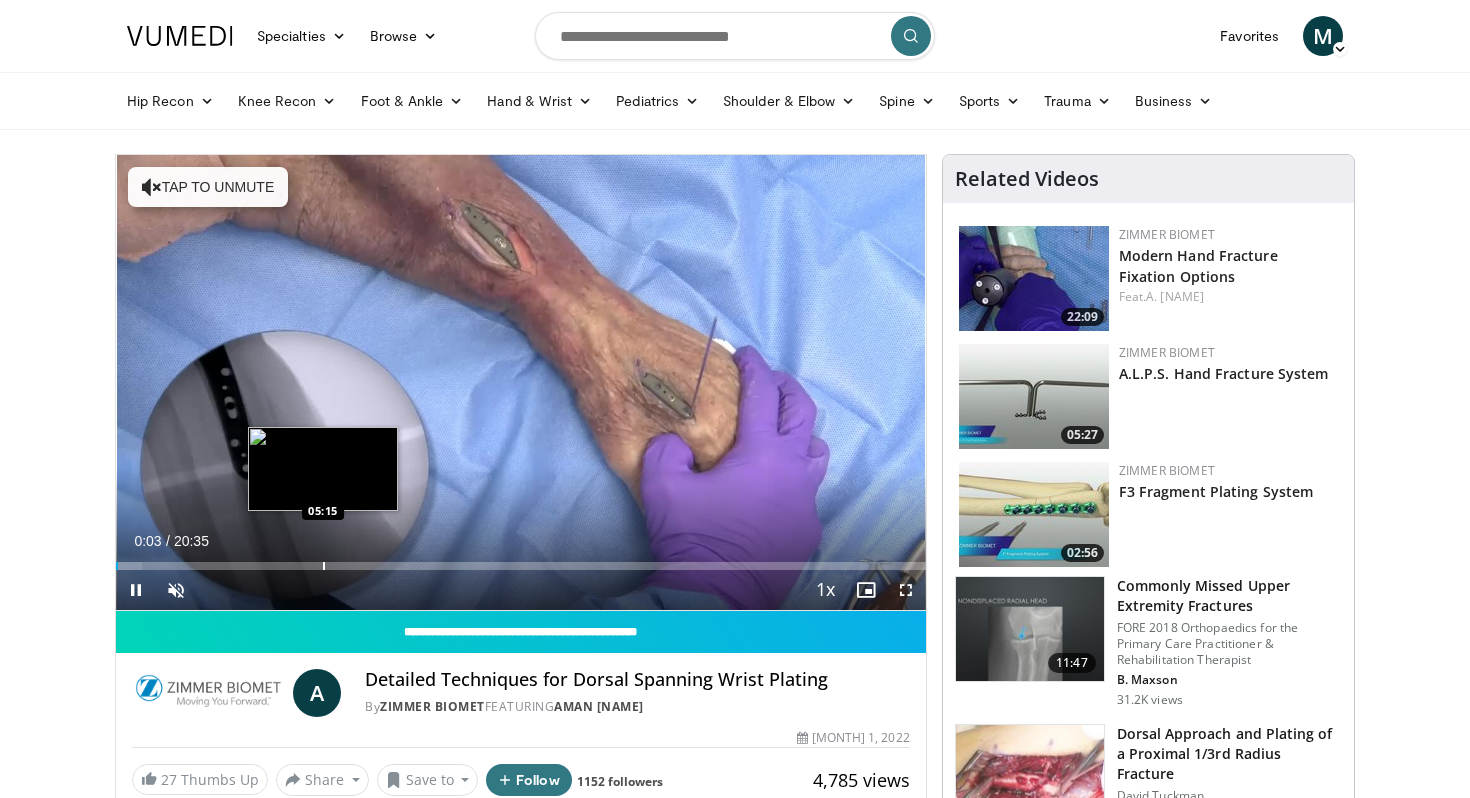 click on "Loaded :  3.21% 00:03 05:15" at bounding box center (521, 566) 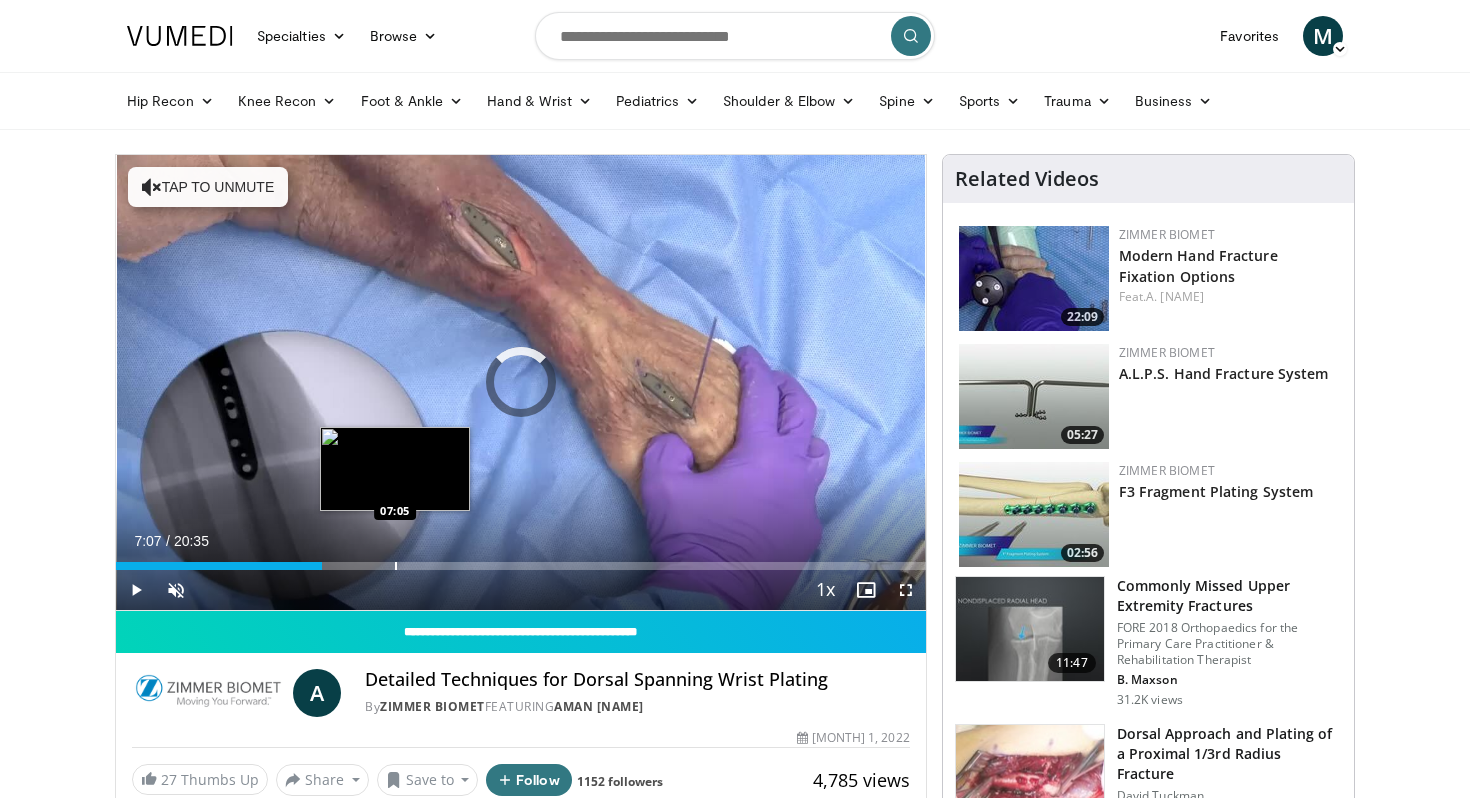 click on "Loaded :  0.00% 05:14 07:05" at bounding box center (521, 560) 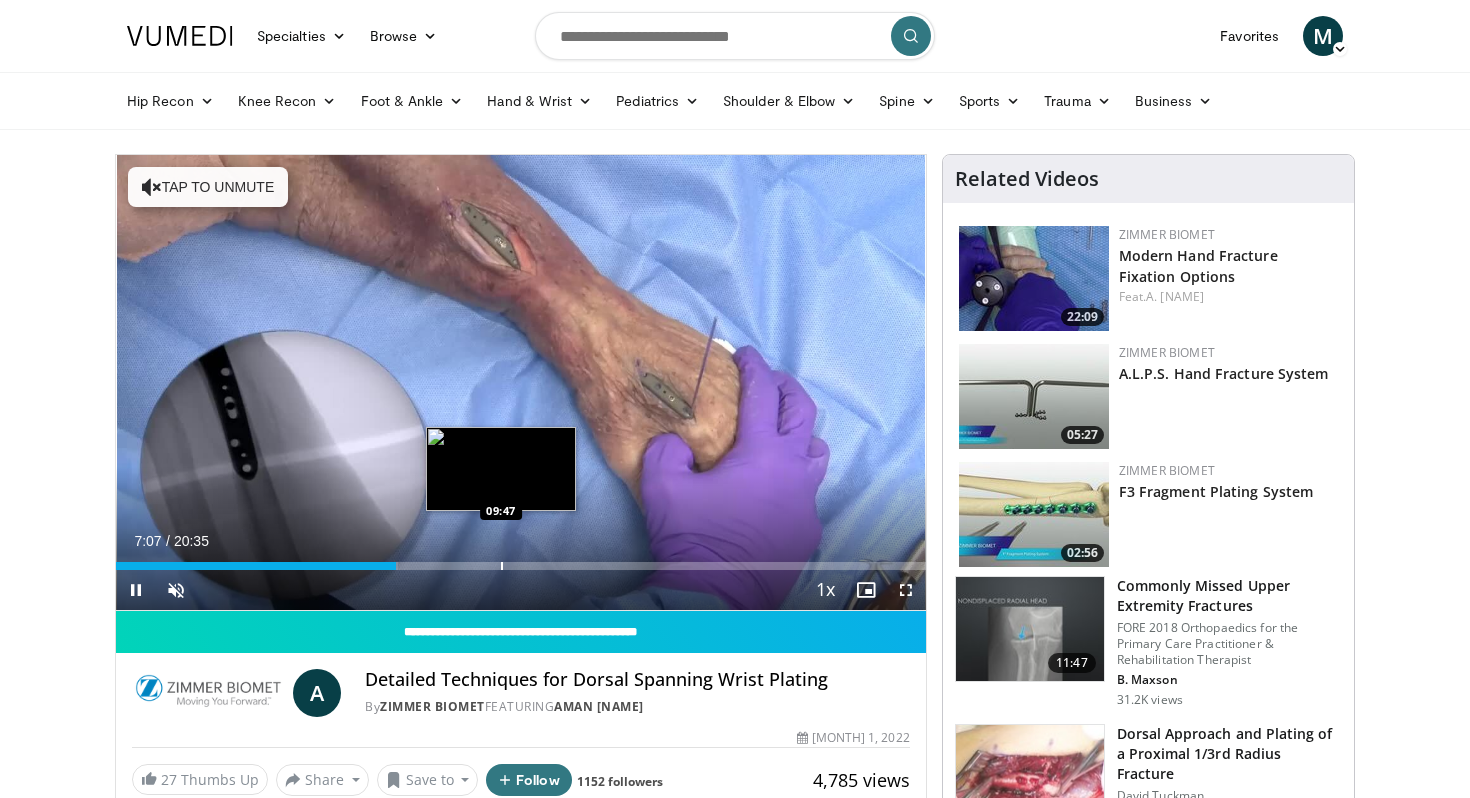 click at bounding box center (502, 566) 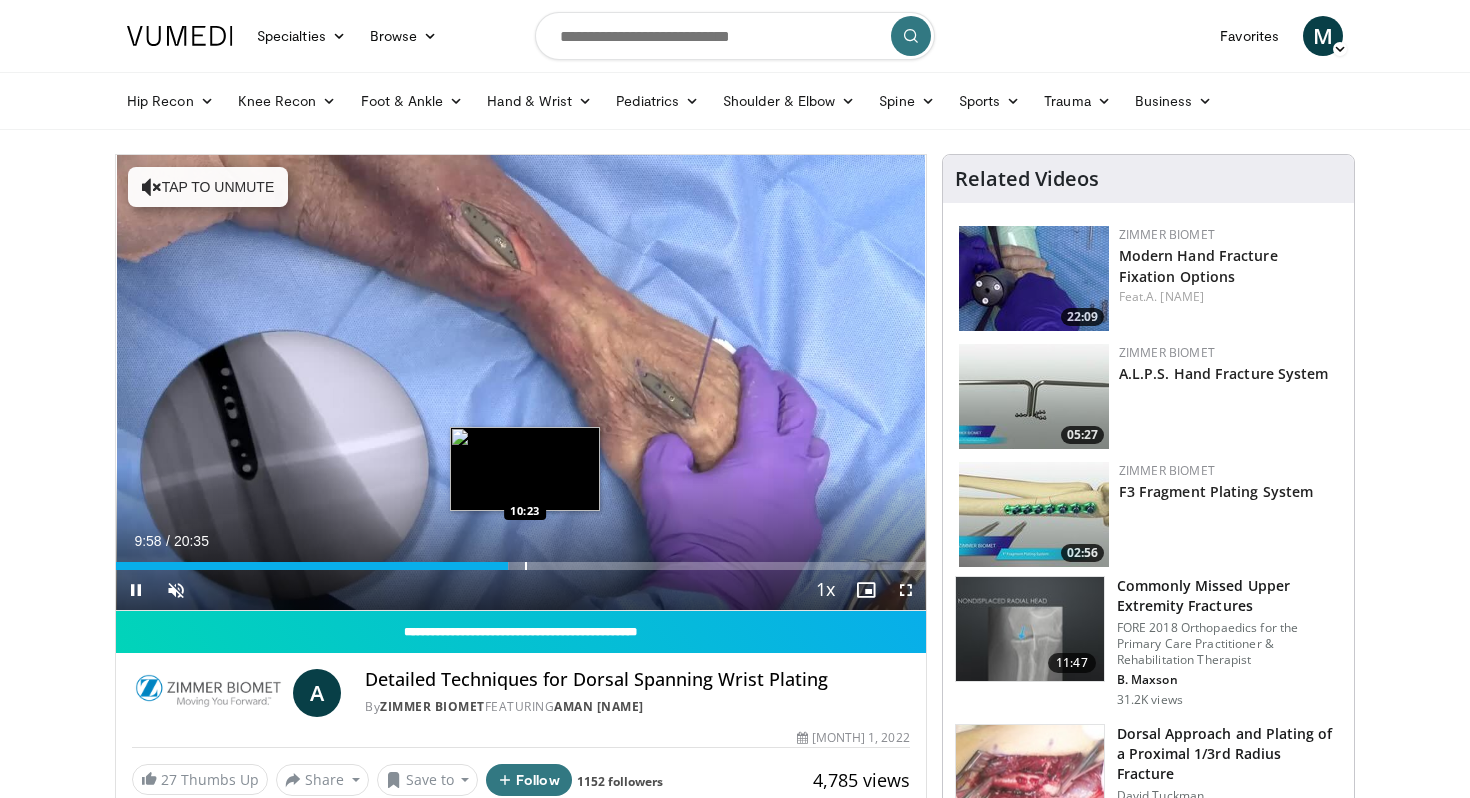 click at bounding box center [526, 566] 